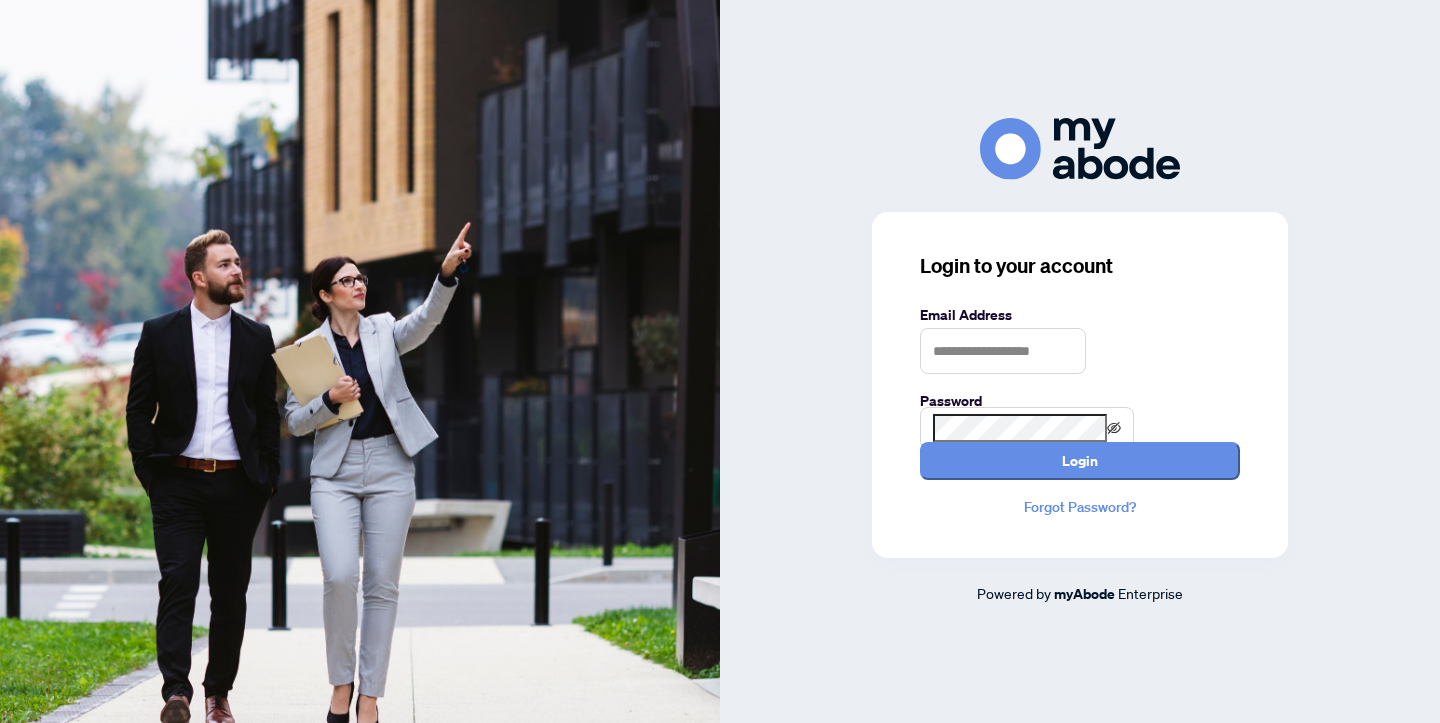 scroll, scrollTop: 0, scrollLeft: 0, axis: both 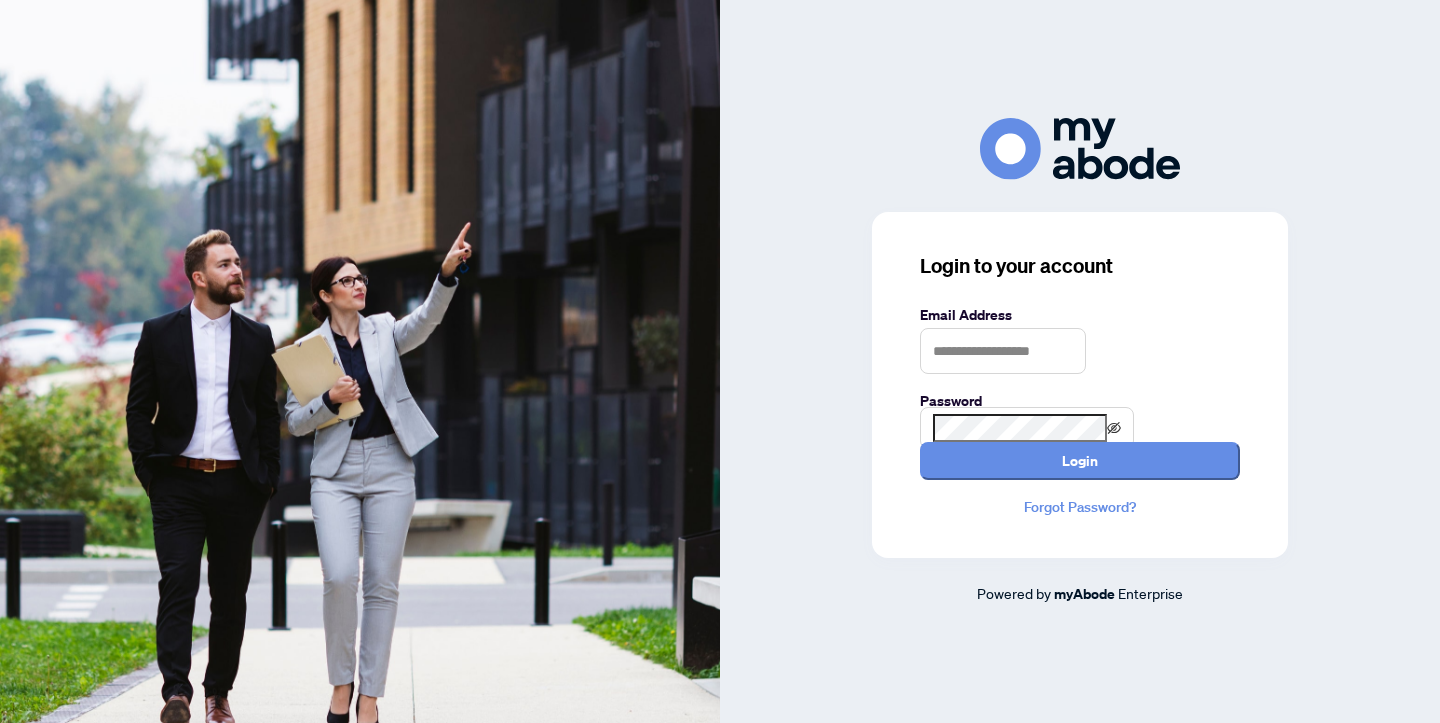 click at bounding box center (1003, 351) 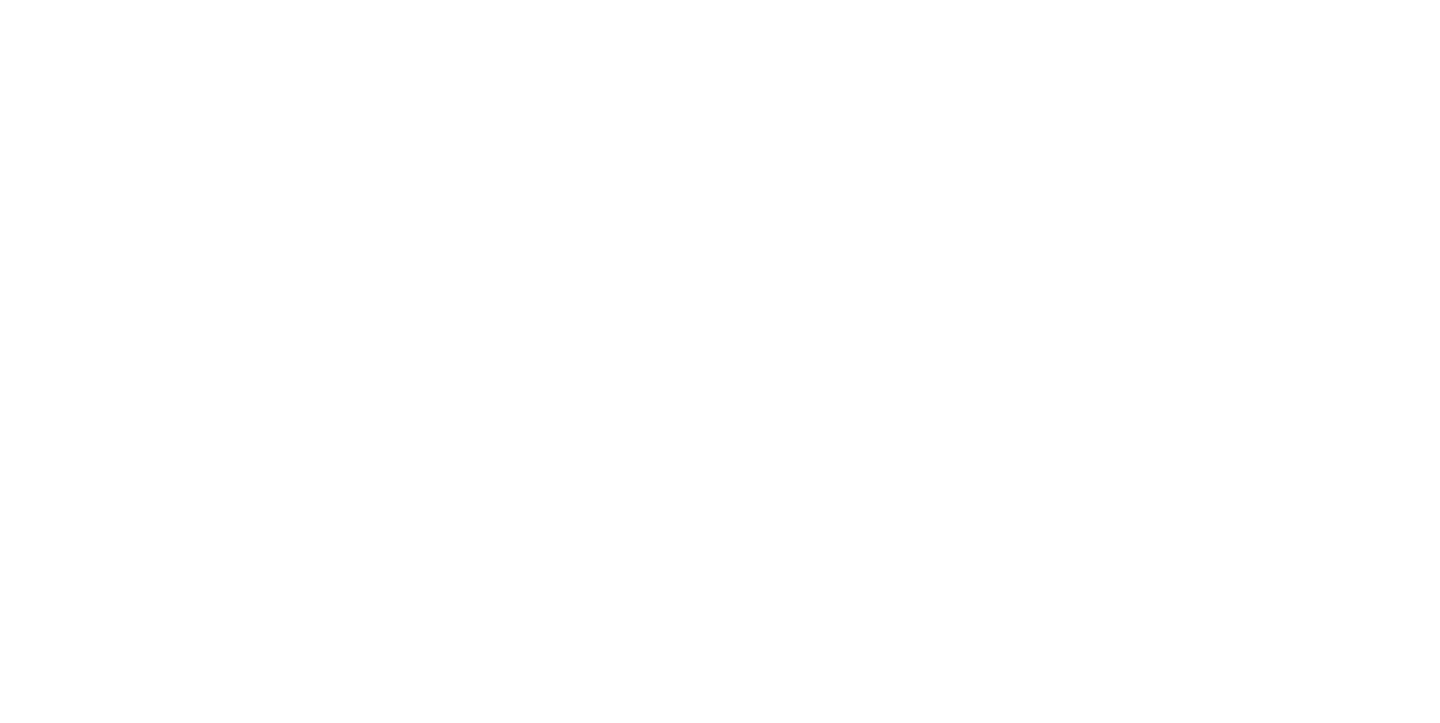 scroll, scrollTop: 0, scrollLeft: 0, axis: both 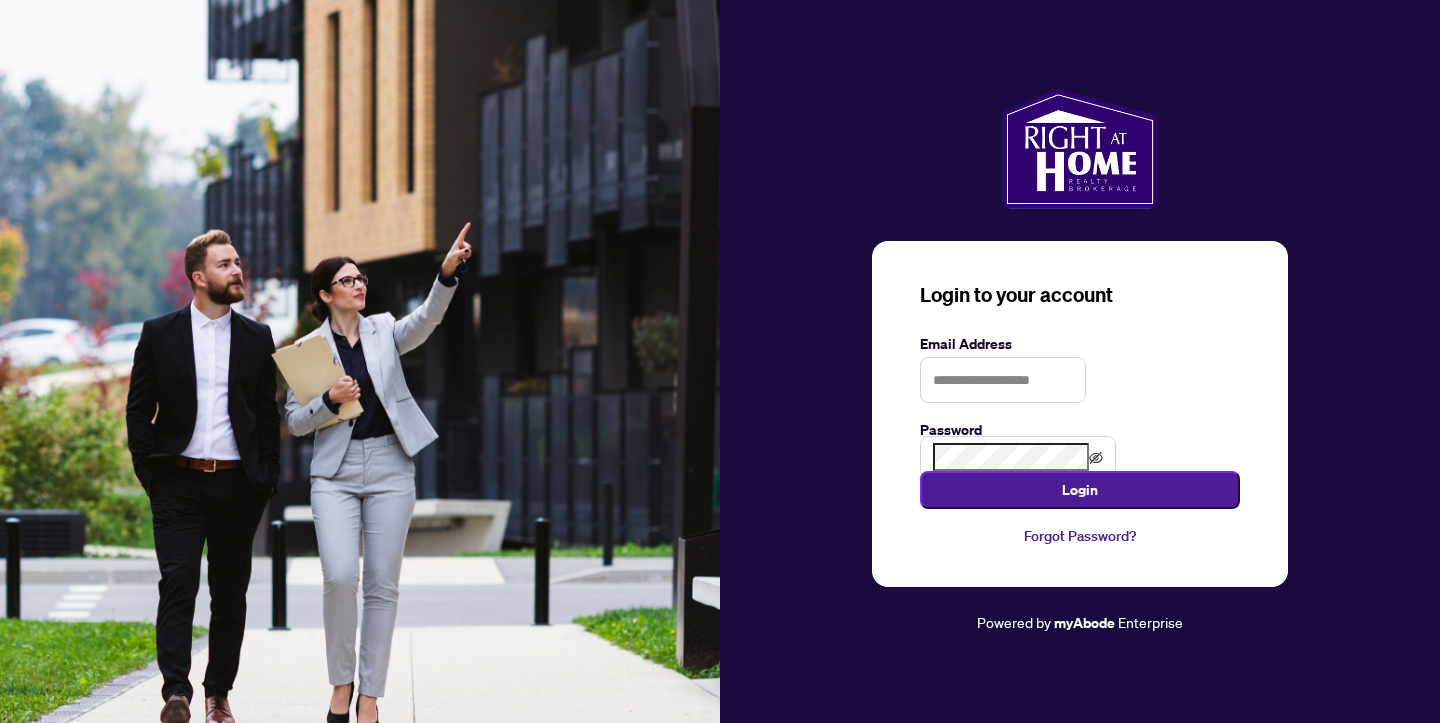 click at bounding box center (1003, 380) 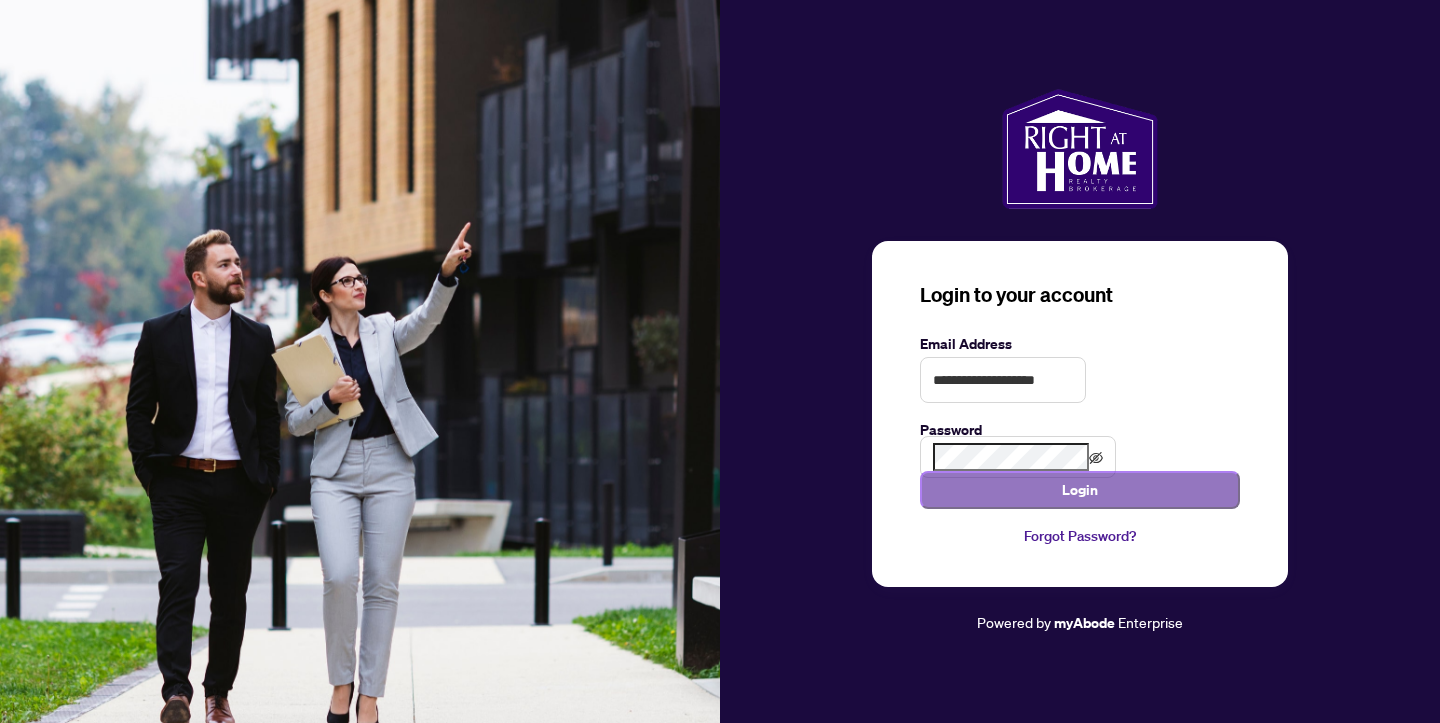 click on "Login" at bounding box center (1080, 490) 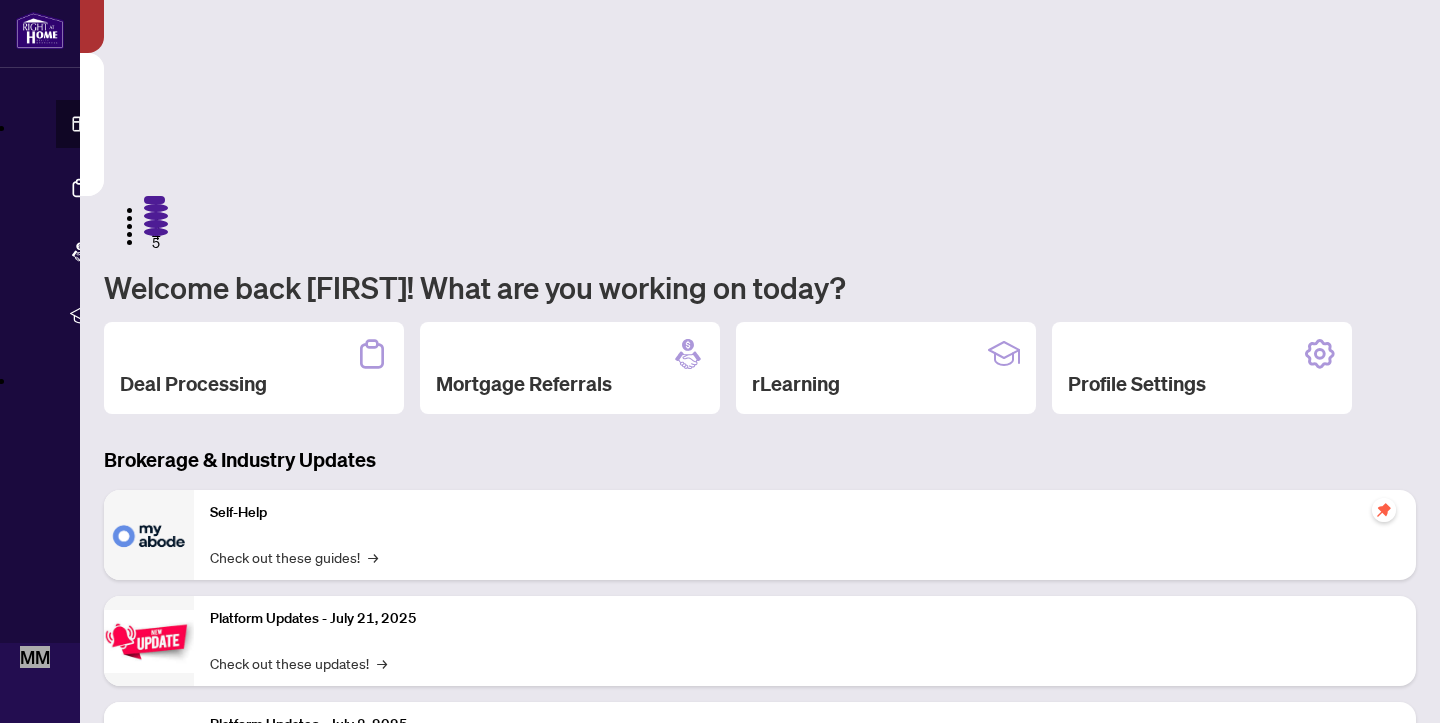 scroll, scrollTop: 1404, scrollLeft: 0, axis: vertical 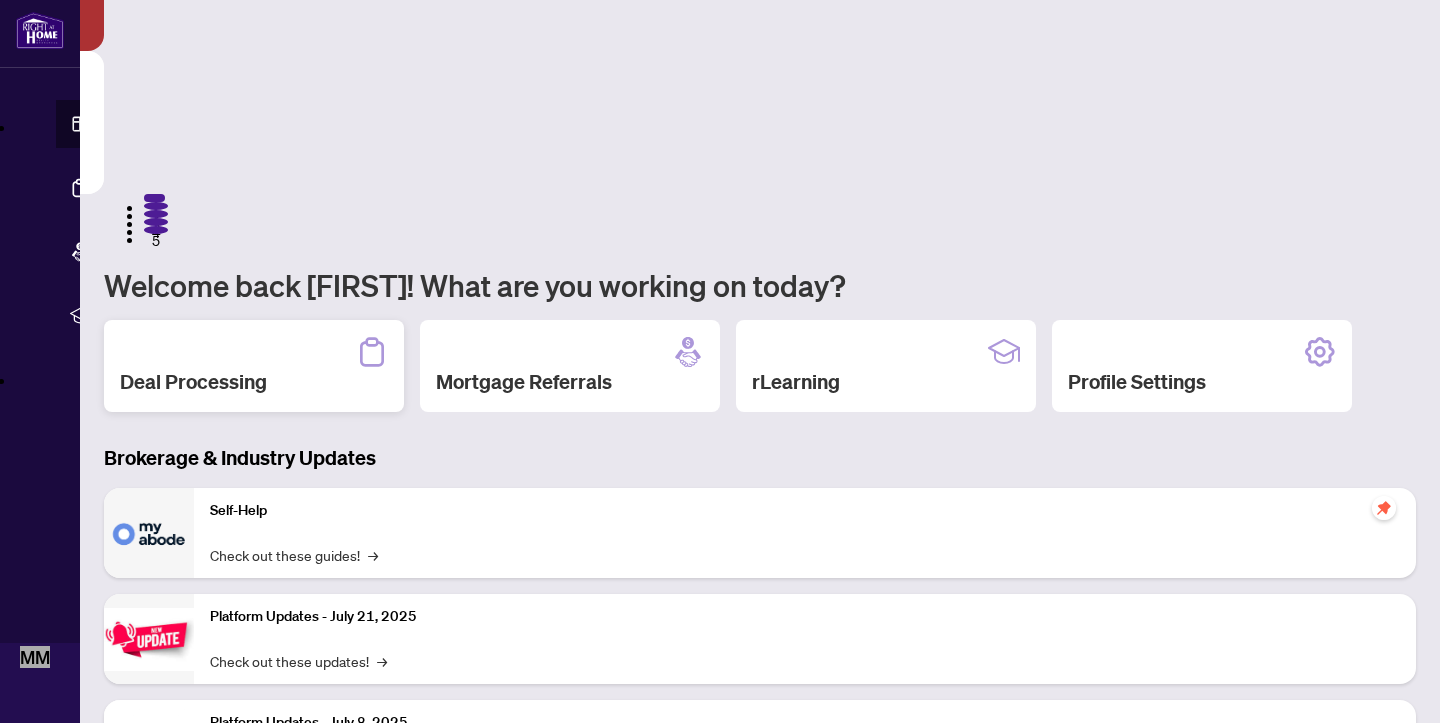 click on "Deal Processing" at bounding box center (254, 382) 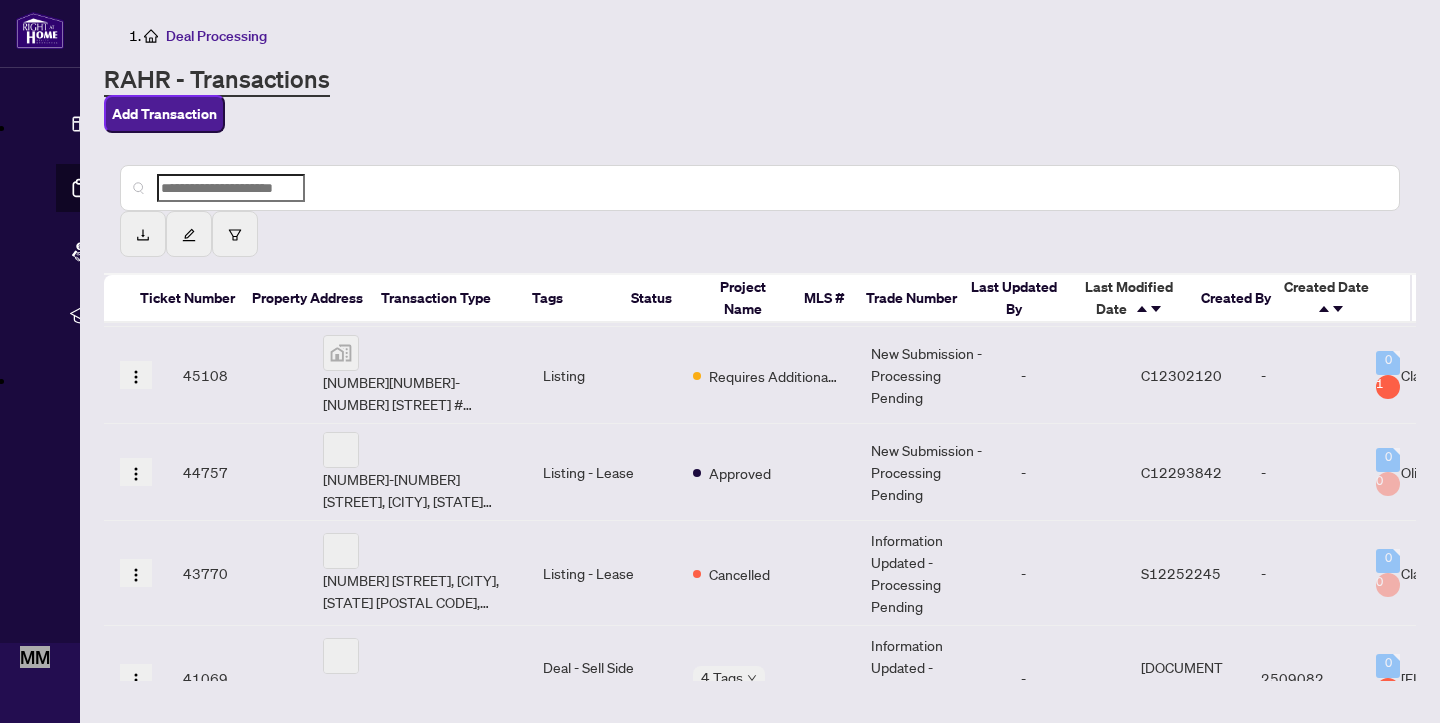 scroll, scrollTop: 100, scrollLeft: 1, axis: both 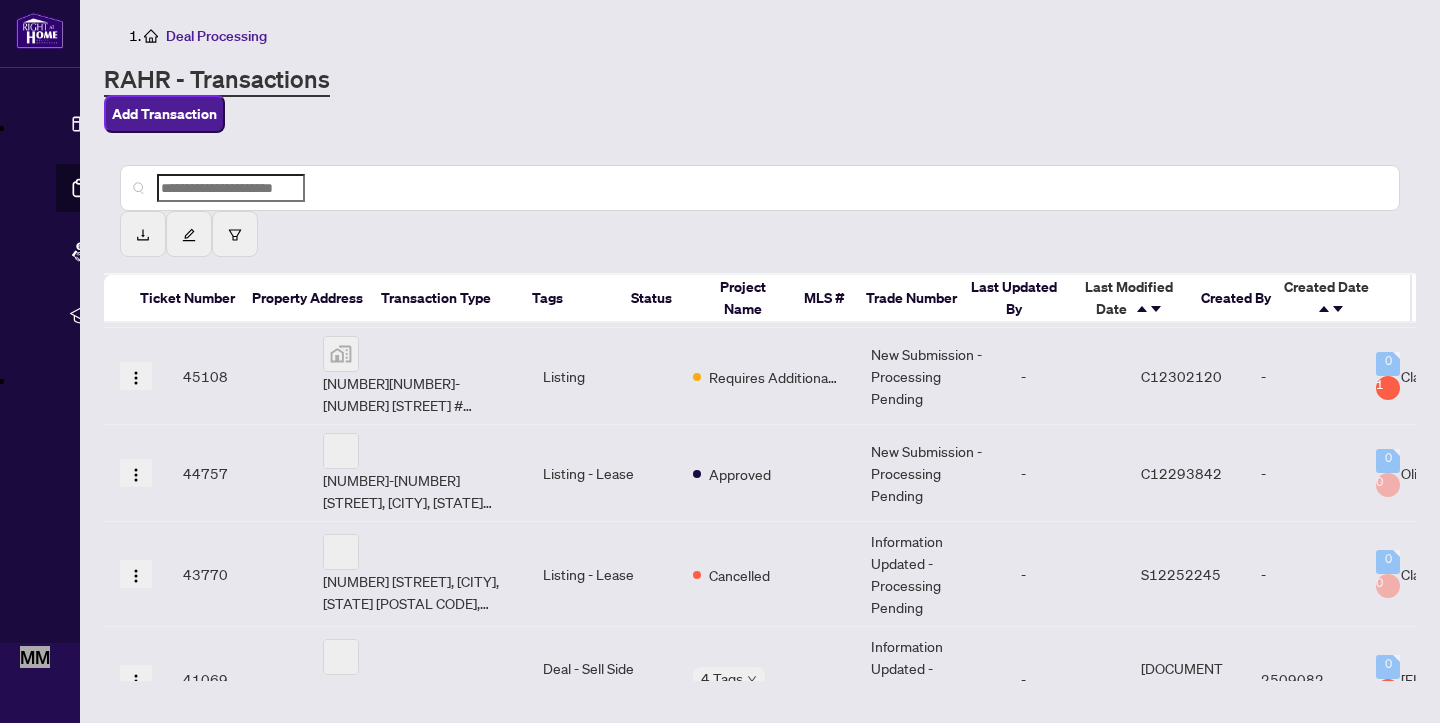 click at bounding box center (136, 475) 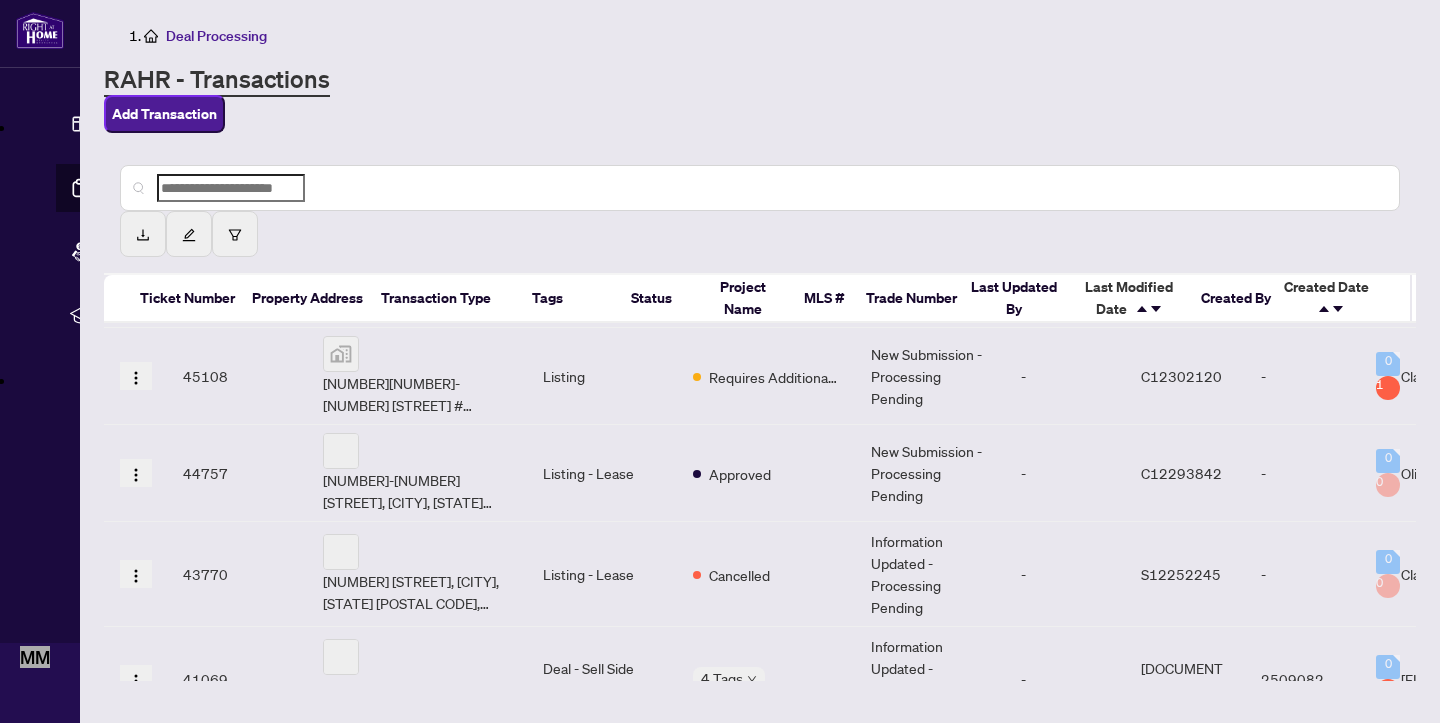 click at bounding box center [136, 475] 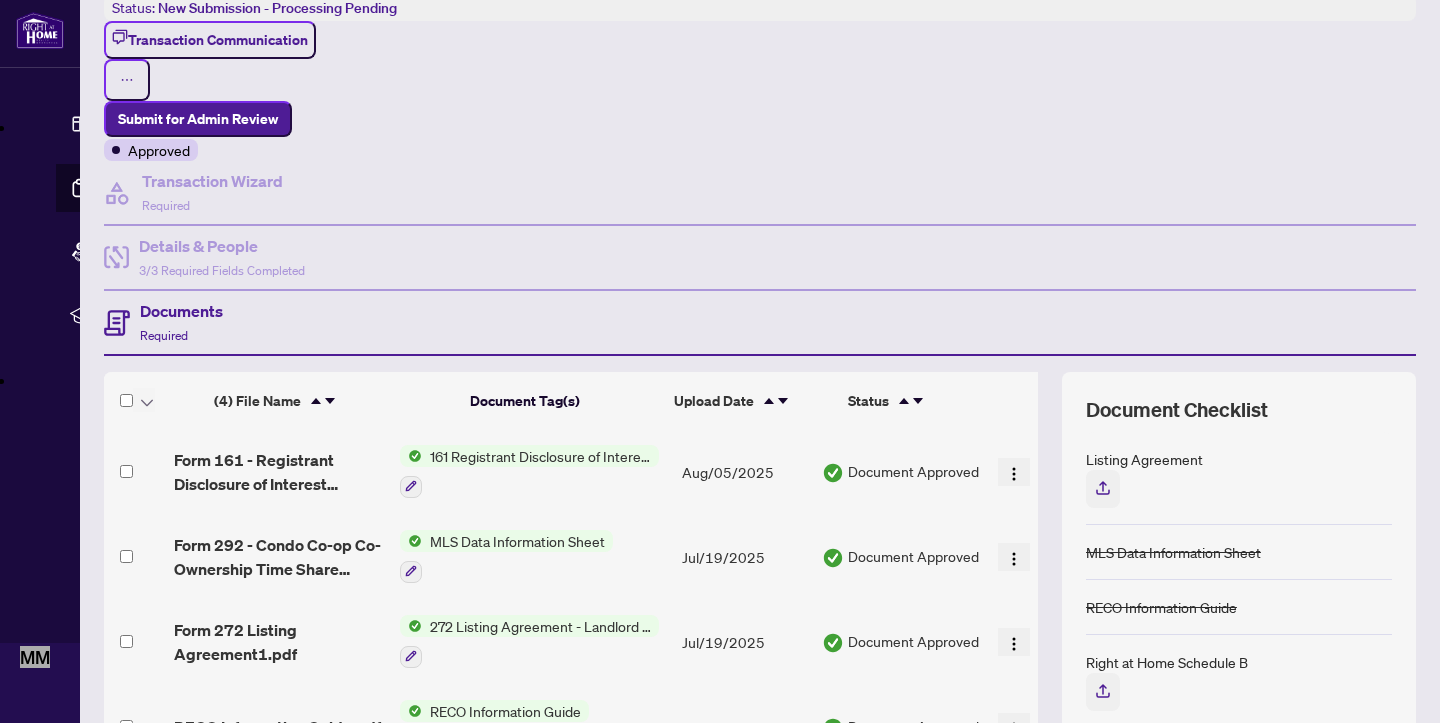 scroll, scrollTop: 215, scrollLeft: 0, axis: vertical 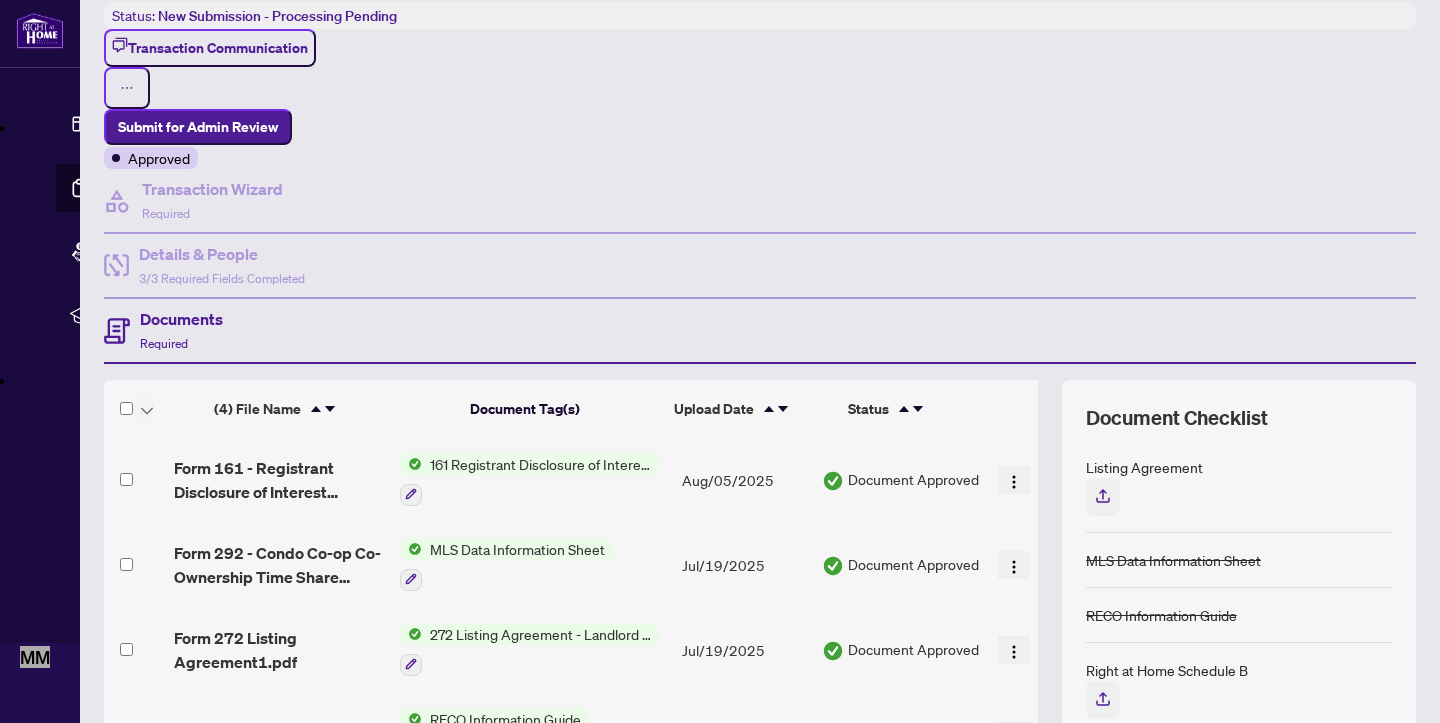 click at bounding box center (1014, 480) 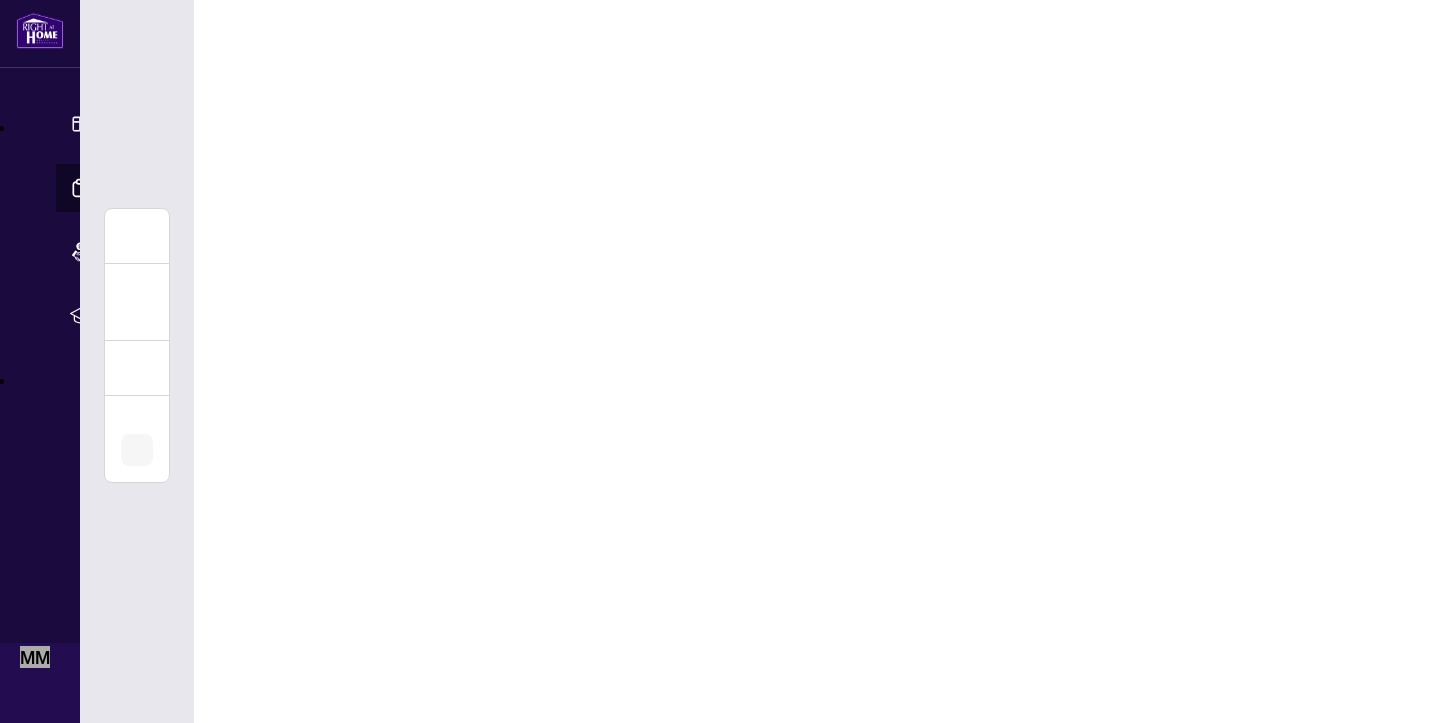 click on "Dashboard Deal Processing Mortgage Referrals rLearning MM [FIRST] [LAST] [EMAIL] MM [FIRST] [LAST]   Deal Processing / View Transaction Transaction saved   24 minutes ago Ticket #:  44757 [NUMBER]-[NUMBER] [STREET], [CITY], [STATE] [POSTAL CODE], [COUNTRY] Status:   New Submission - Processing Pending Transaction Communication Submit for Admin Review Approved Transaction Wizard Required Details & People 3/3 Required Fields Completed Documents Required (4) File Name Document Tag(s) Upload Date Status             Form 161 - Registrant Disclosure of Interest EXECUTED.pdf 161 Registrant Disclosure of Interest - Disposition ofProperty Aug/05/2025 Document Approved Form 292 - Condo Co-op Co-Ownership Time Share  Lease Sub-Lease2.pdf MLS Data Information Sheet Jul/19/2025 Document Approved Form 272 Listing Agreement1.pdf 272 Listing Agreement - Landlord Designated Representation Agreement Authority to Offer for Lease Jul/19/2025 Document Approved RECO Information Guide.pdf RECO Information Guide Jul/19/2025     25" at bounding box center [720, 361] 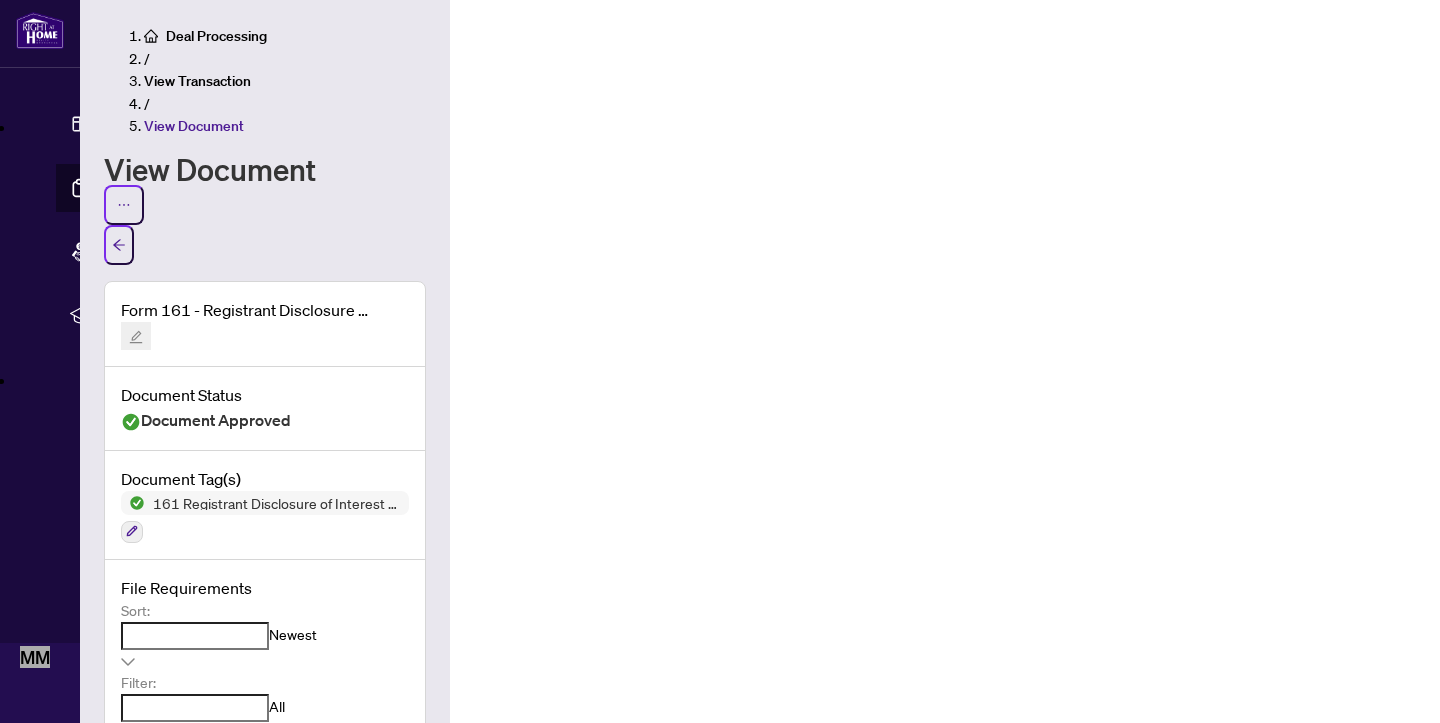 click on "View Document" at bounding box center [194, 126] 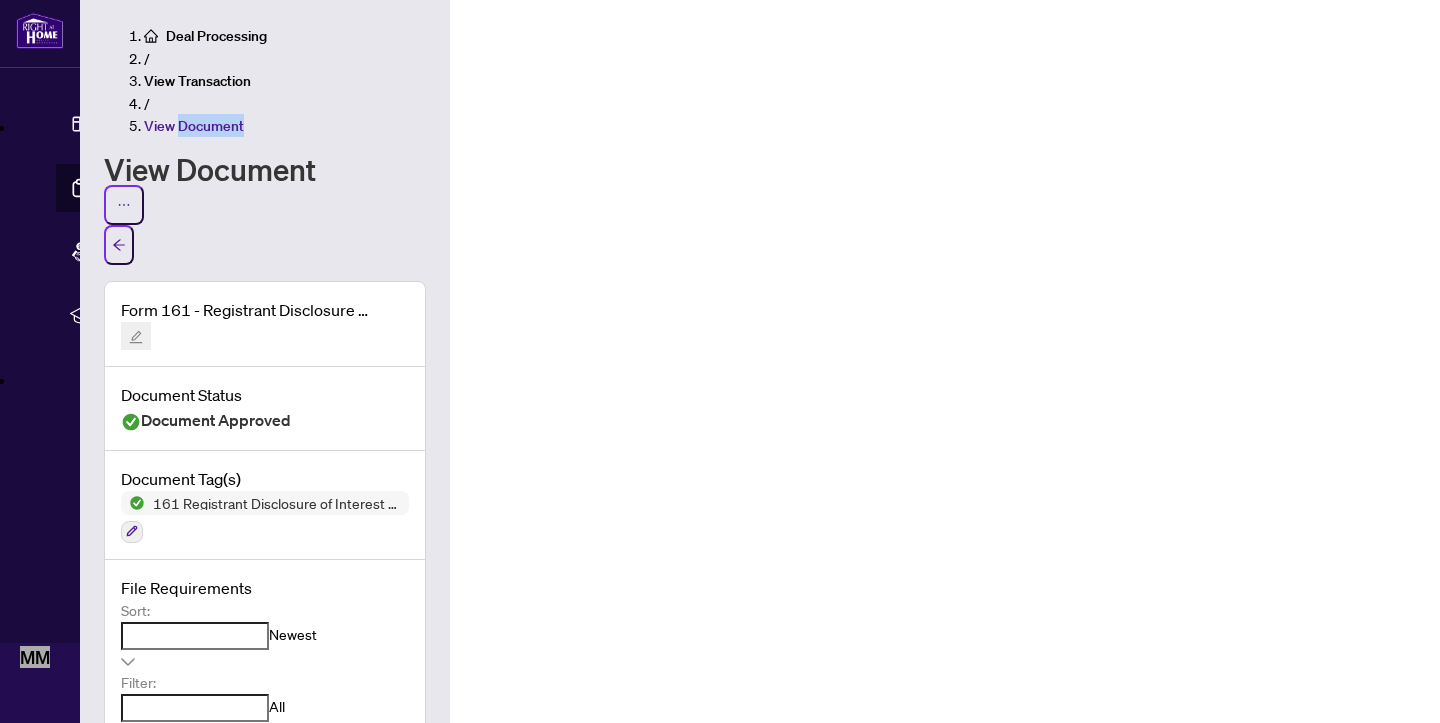 click on "View Document" at bounding box center [194, 126] 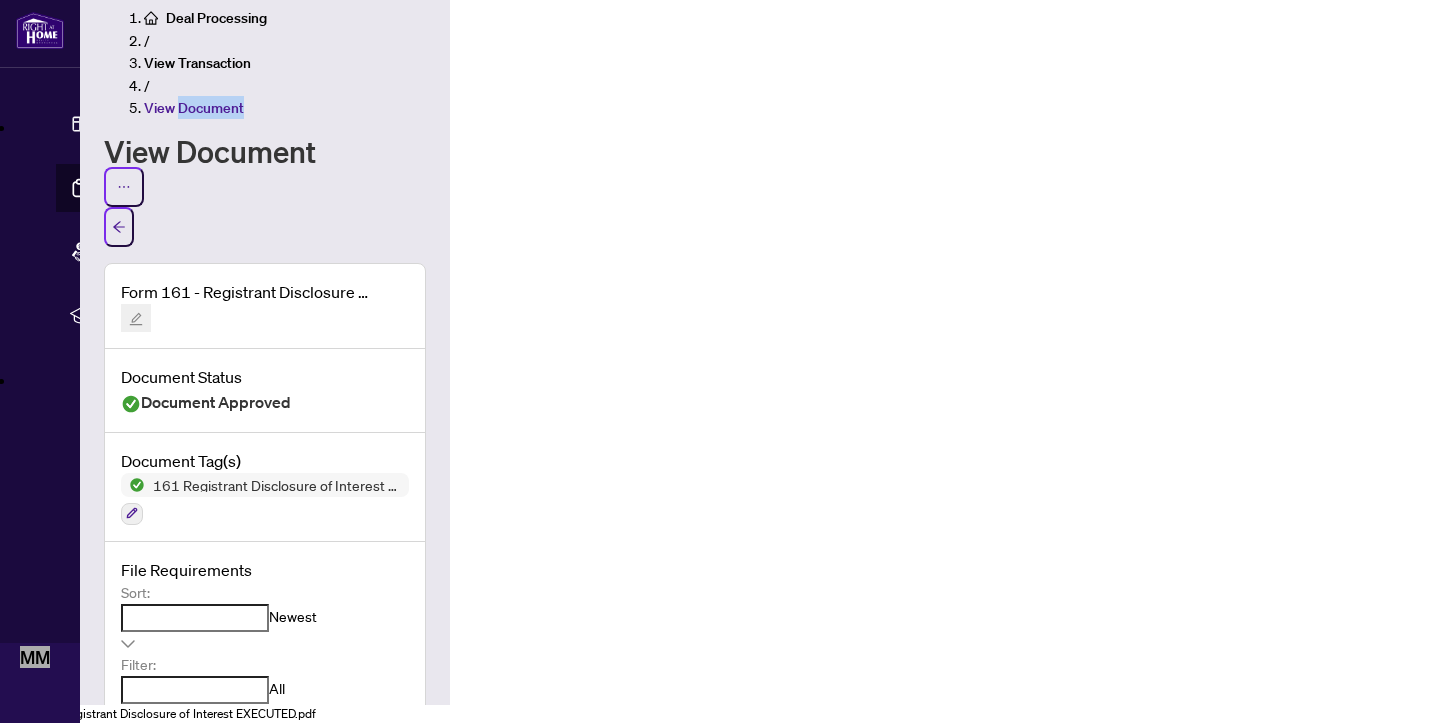 scroll, scrollTop: 0, scrollLeft: 0, axis: both 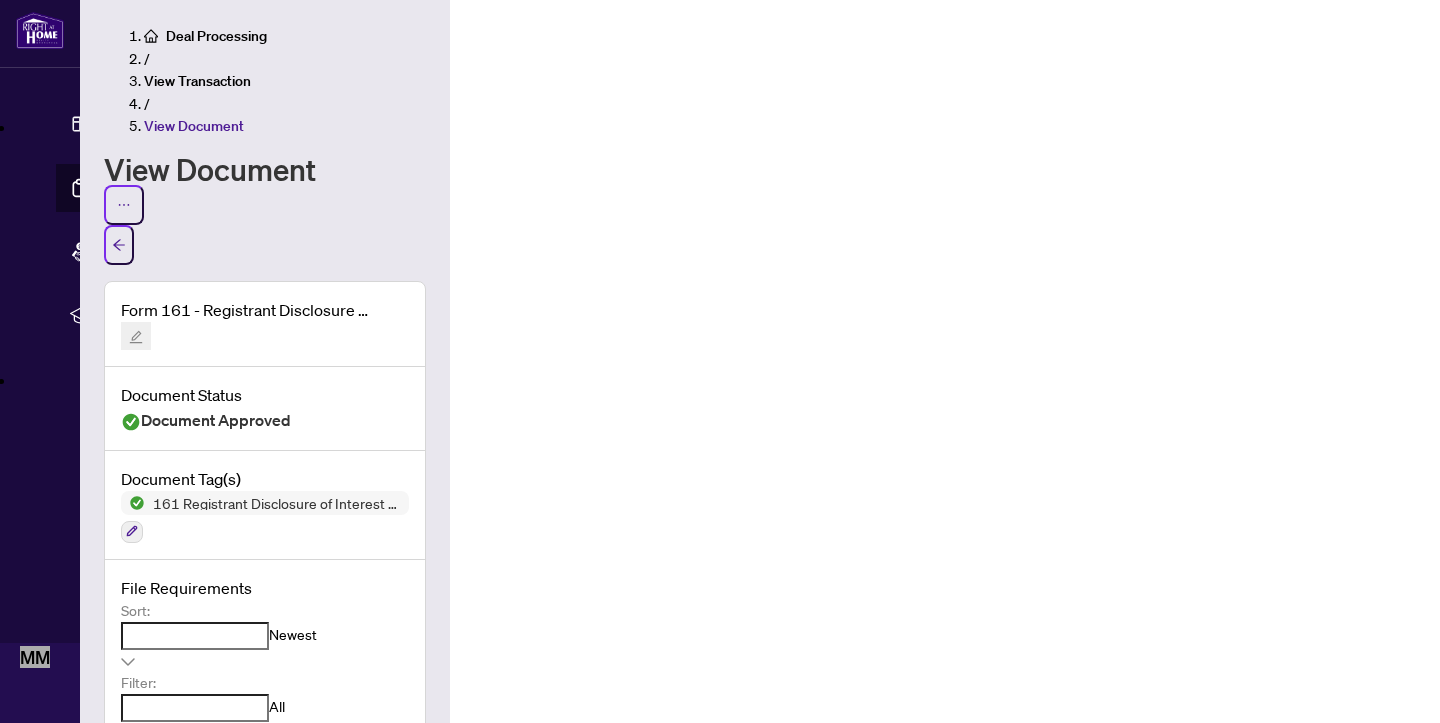 click on "View Transaction" at bounding box center [197, 81] 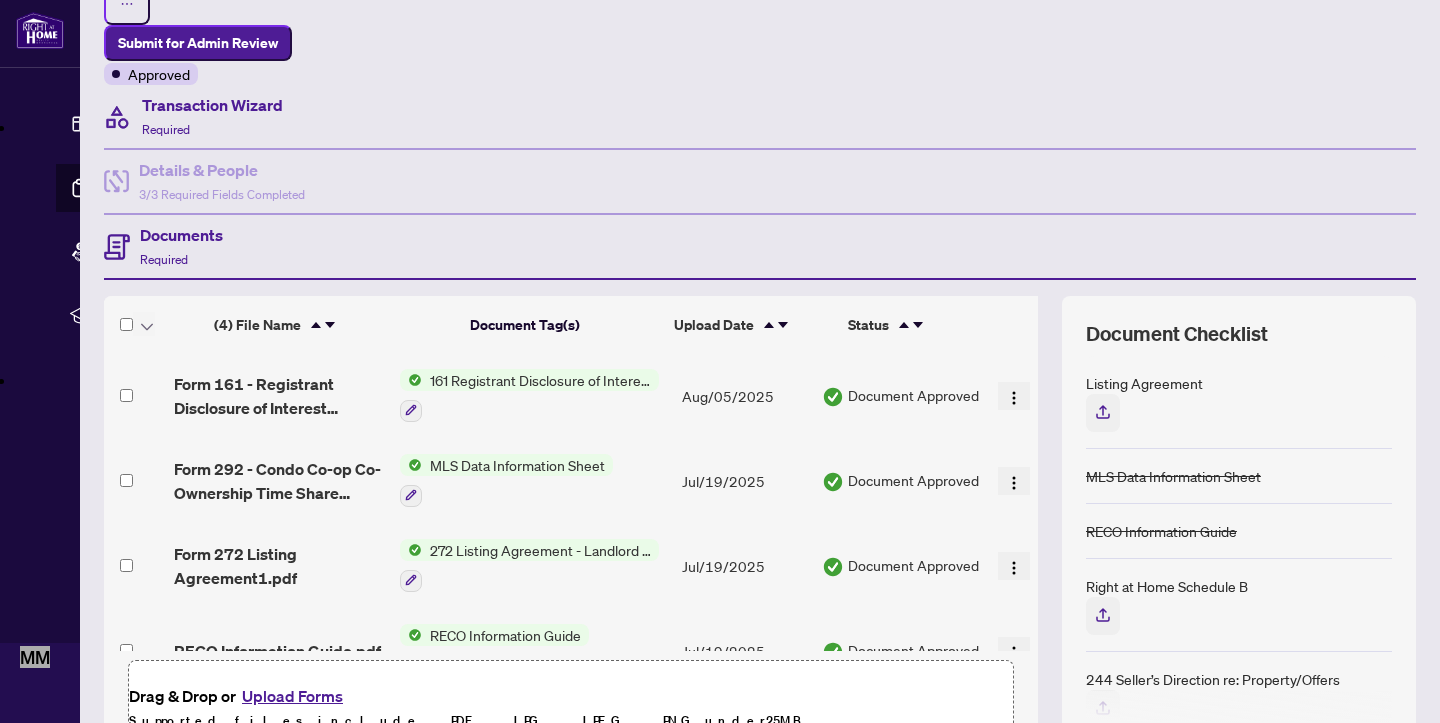 scroll, scrollTop: 282, scrollLeft: 0, axis: vertical 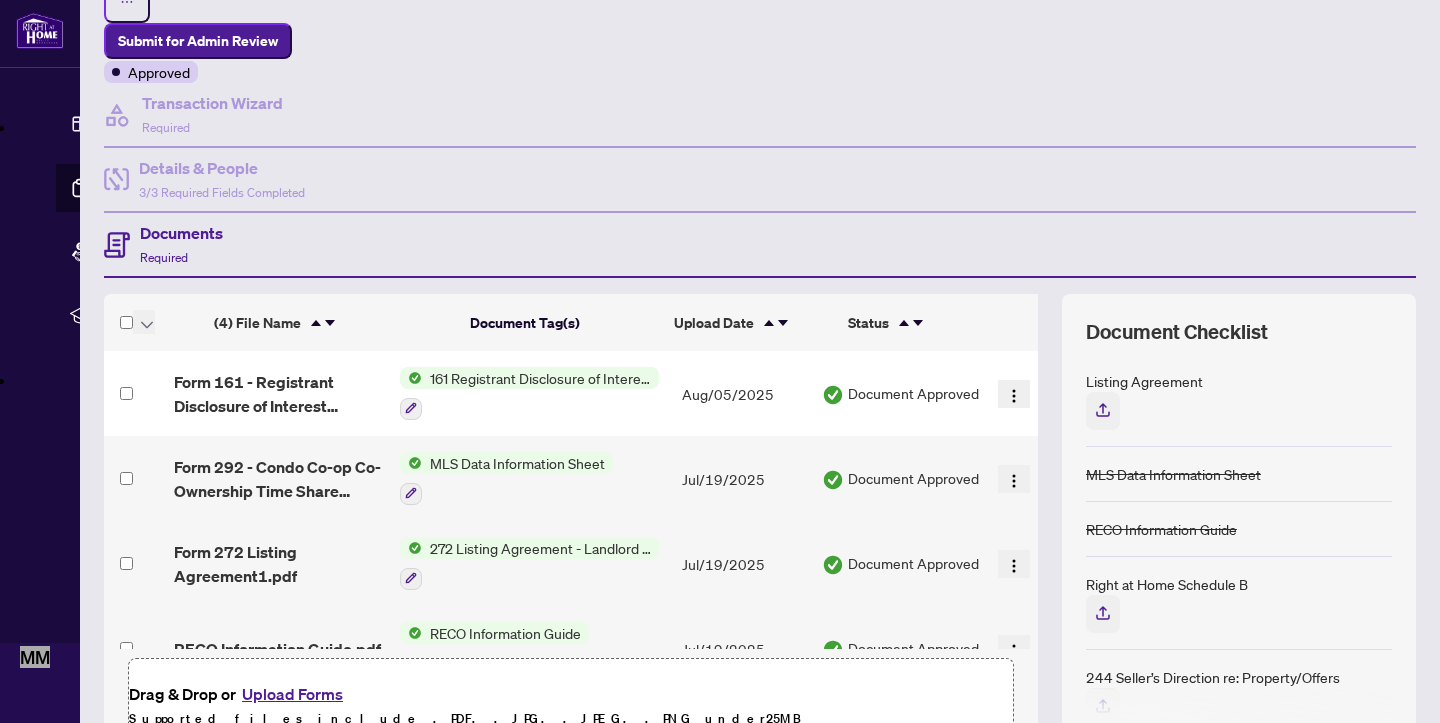 click at bounding box center (1014, 396) 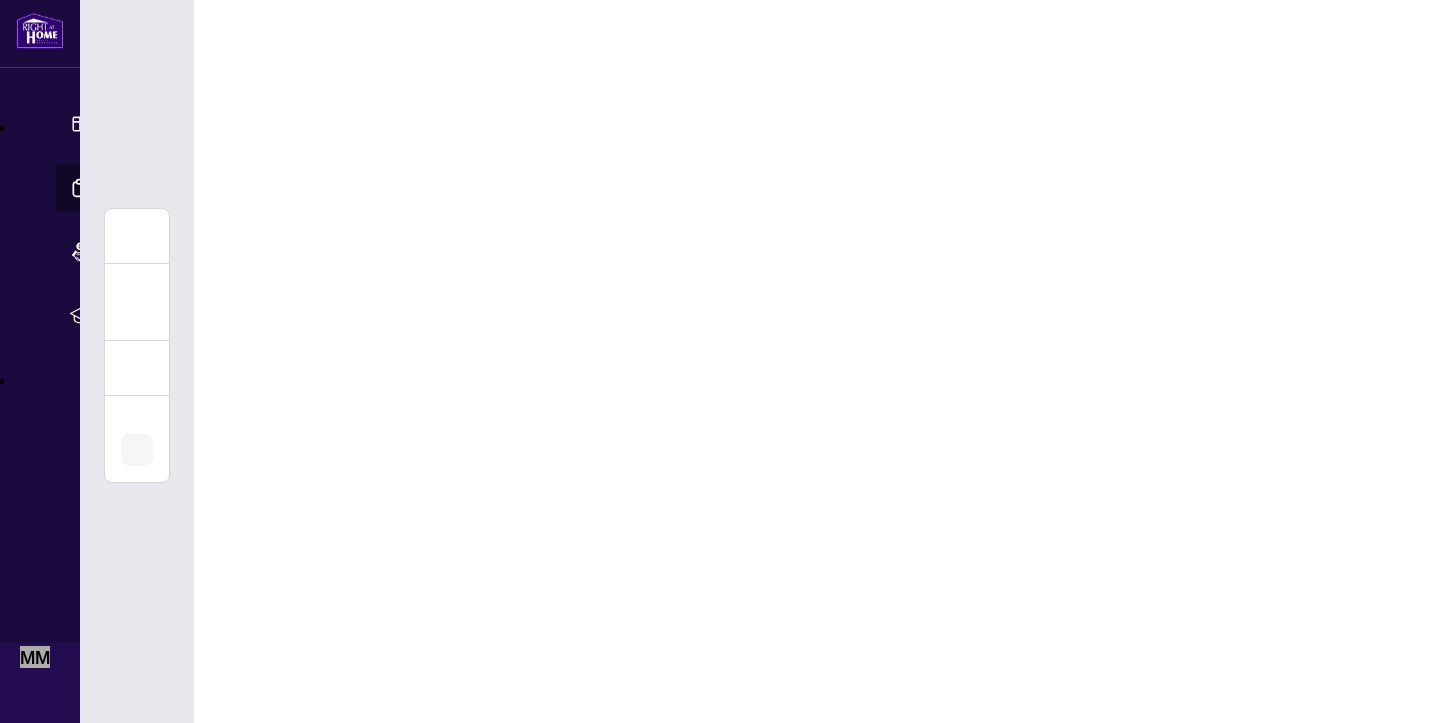 scroll, scrollTop: 0, scrollLeft: 0, axis: both 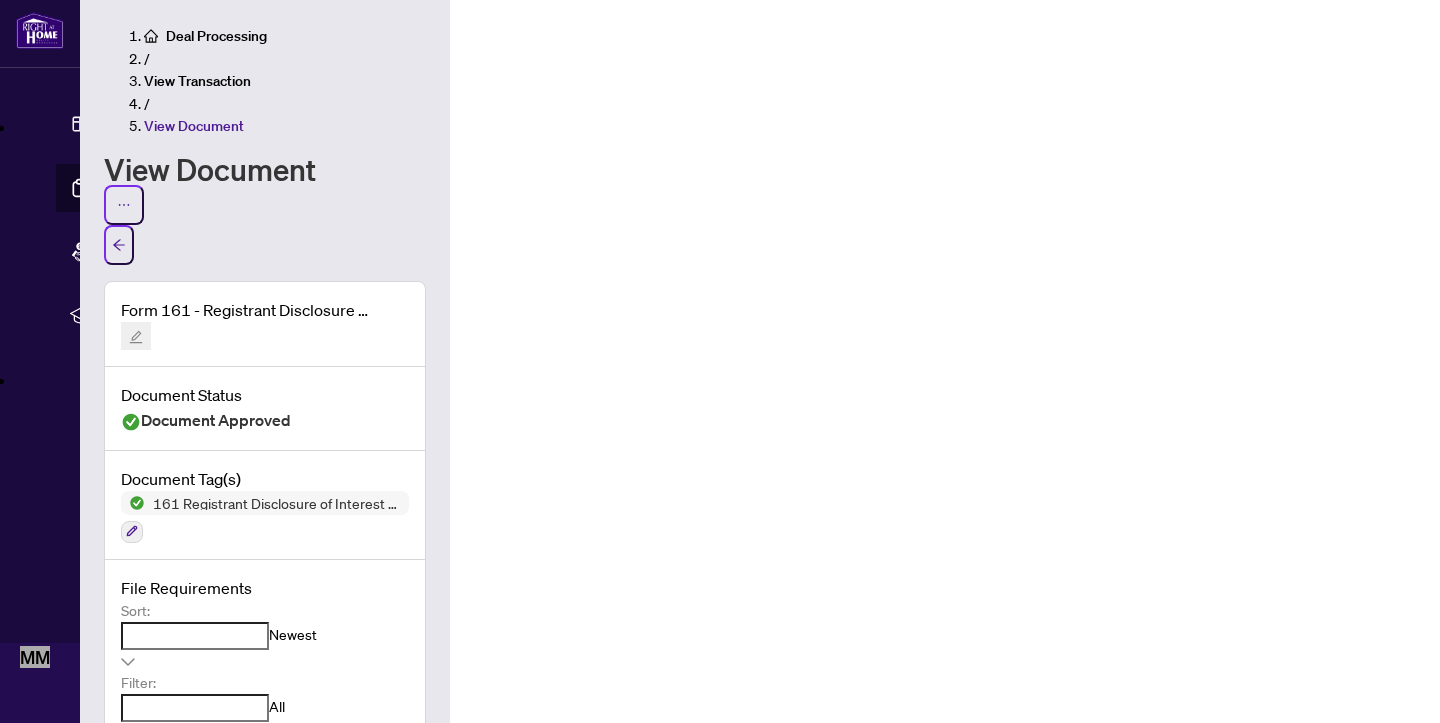 click on "Document Approved" at bounding box center [216, 420] 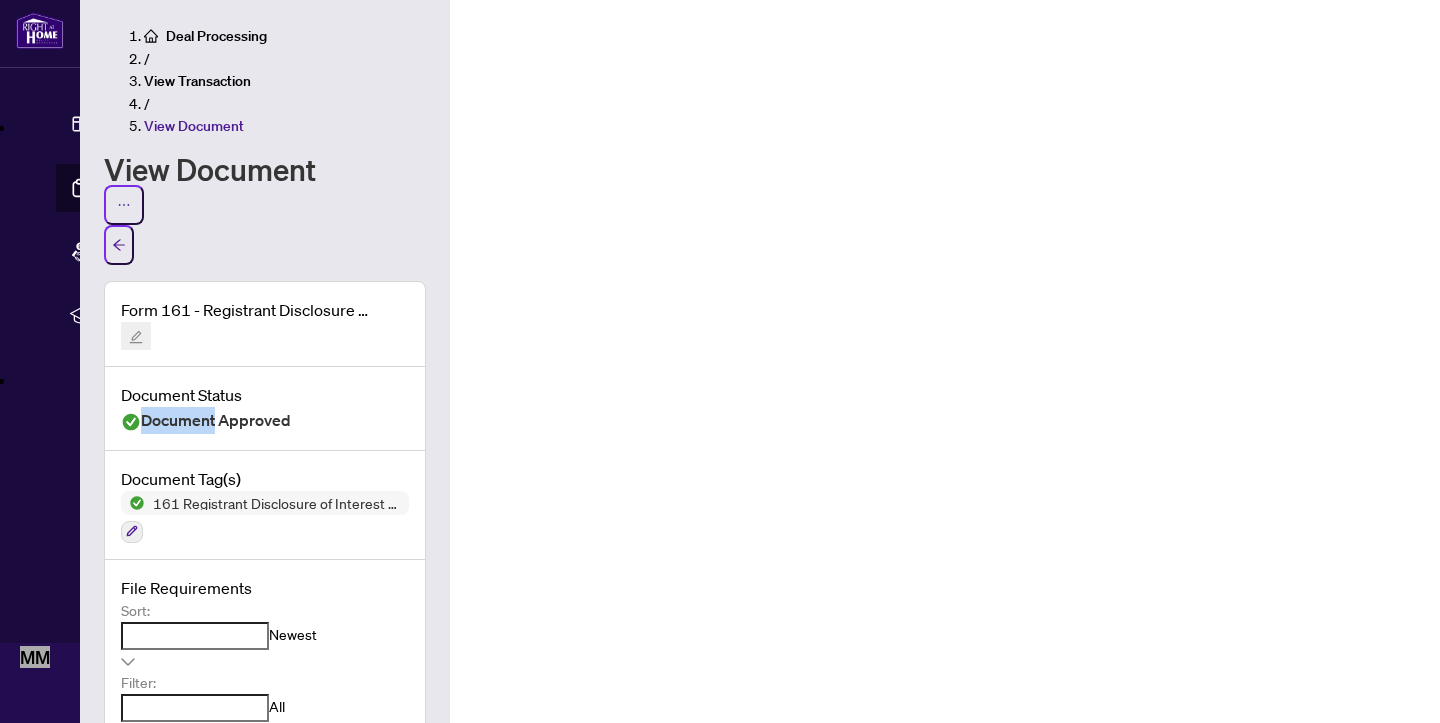 click on "Document Approved" at bounding box center (216, 420) 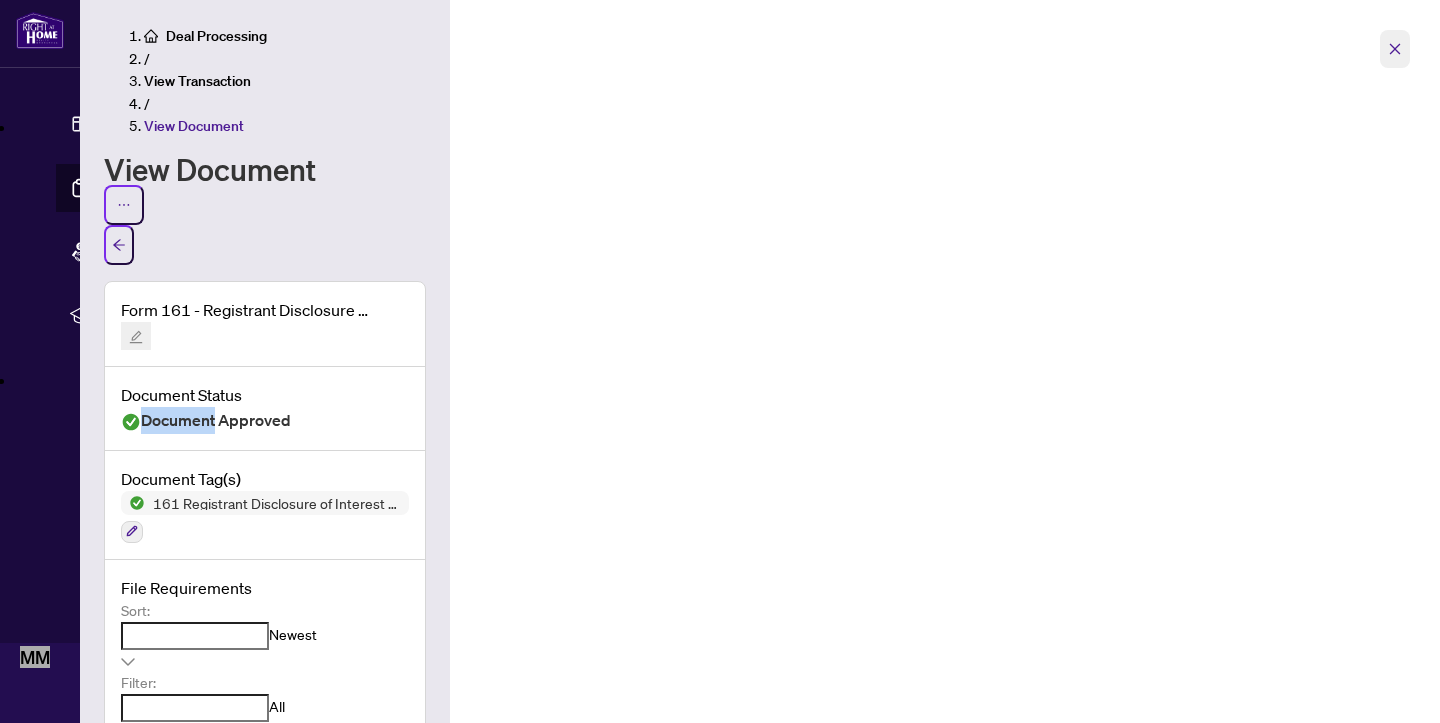 click at bounding box center (136, 336) 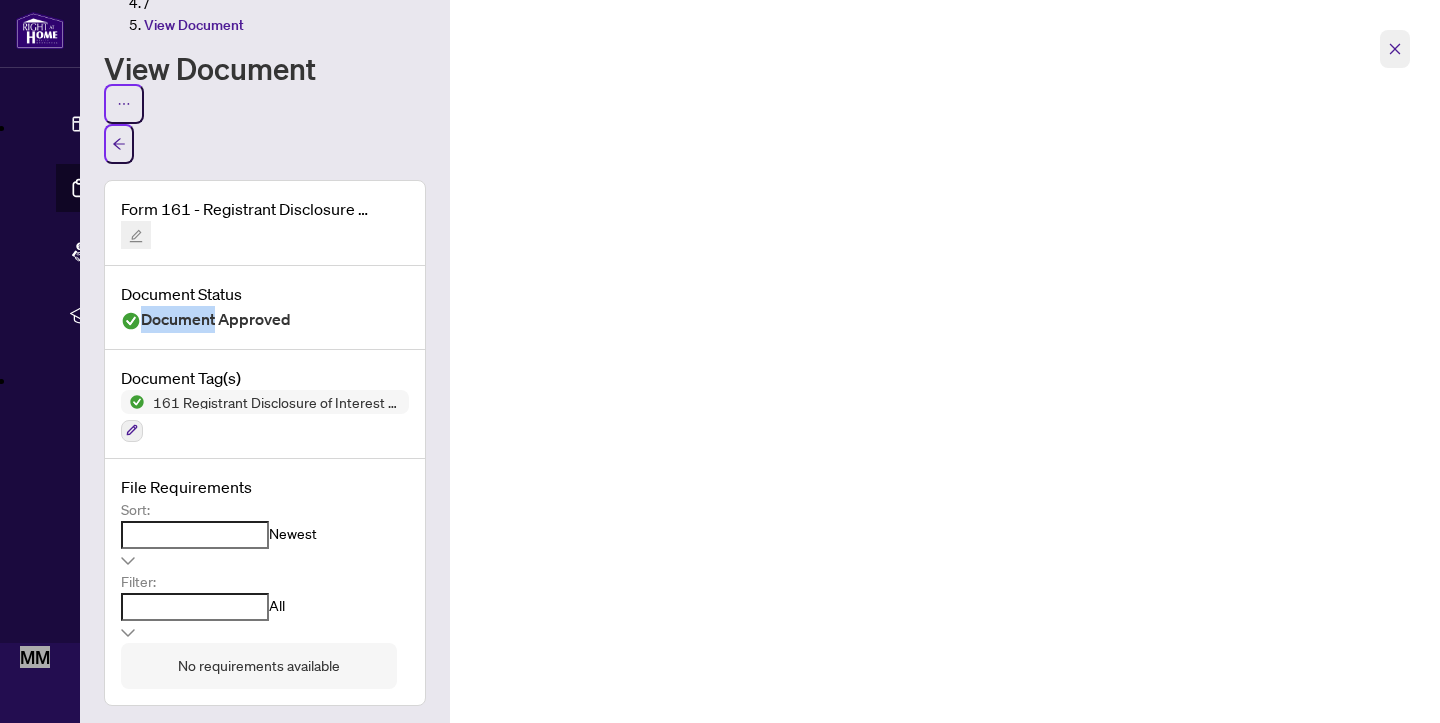 scroll, scrollTop: 0, scrollLeft: 0, axis: both 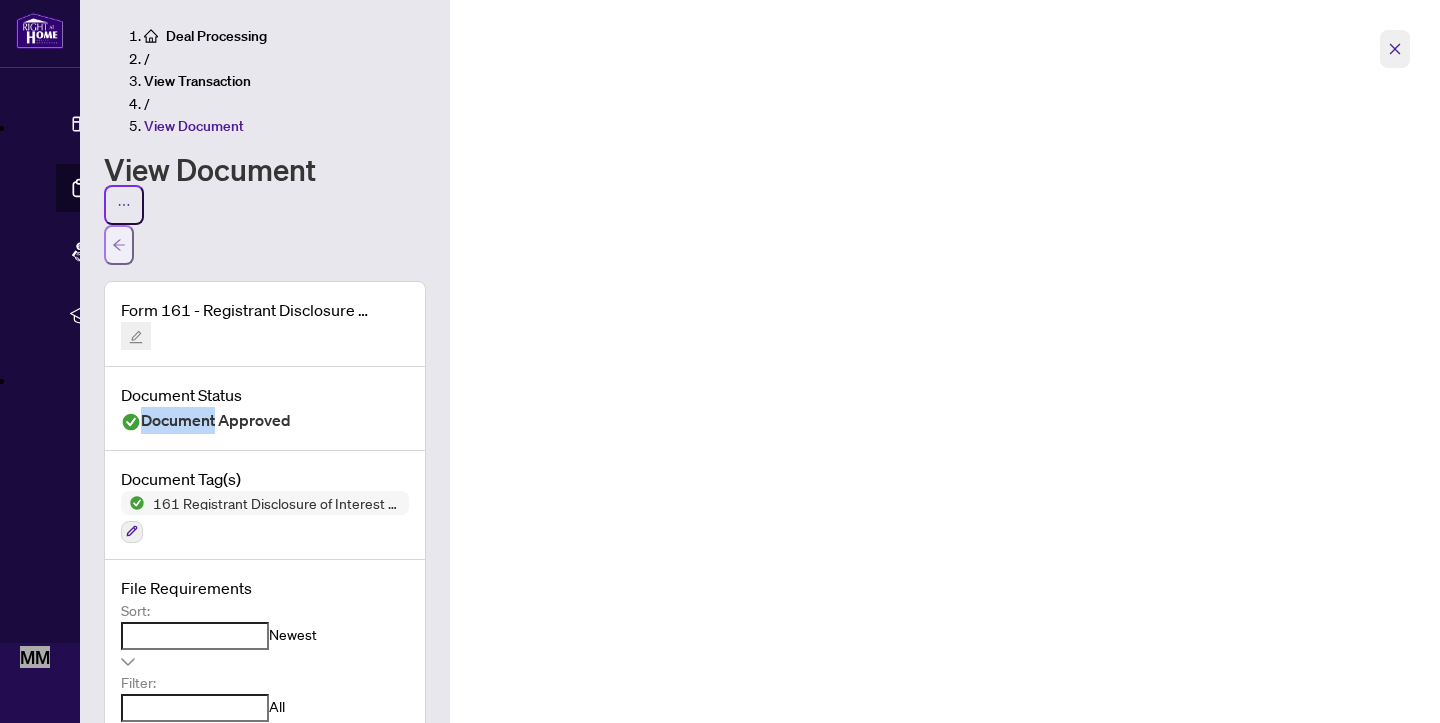 click at bounding box center (119, 245) 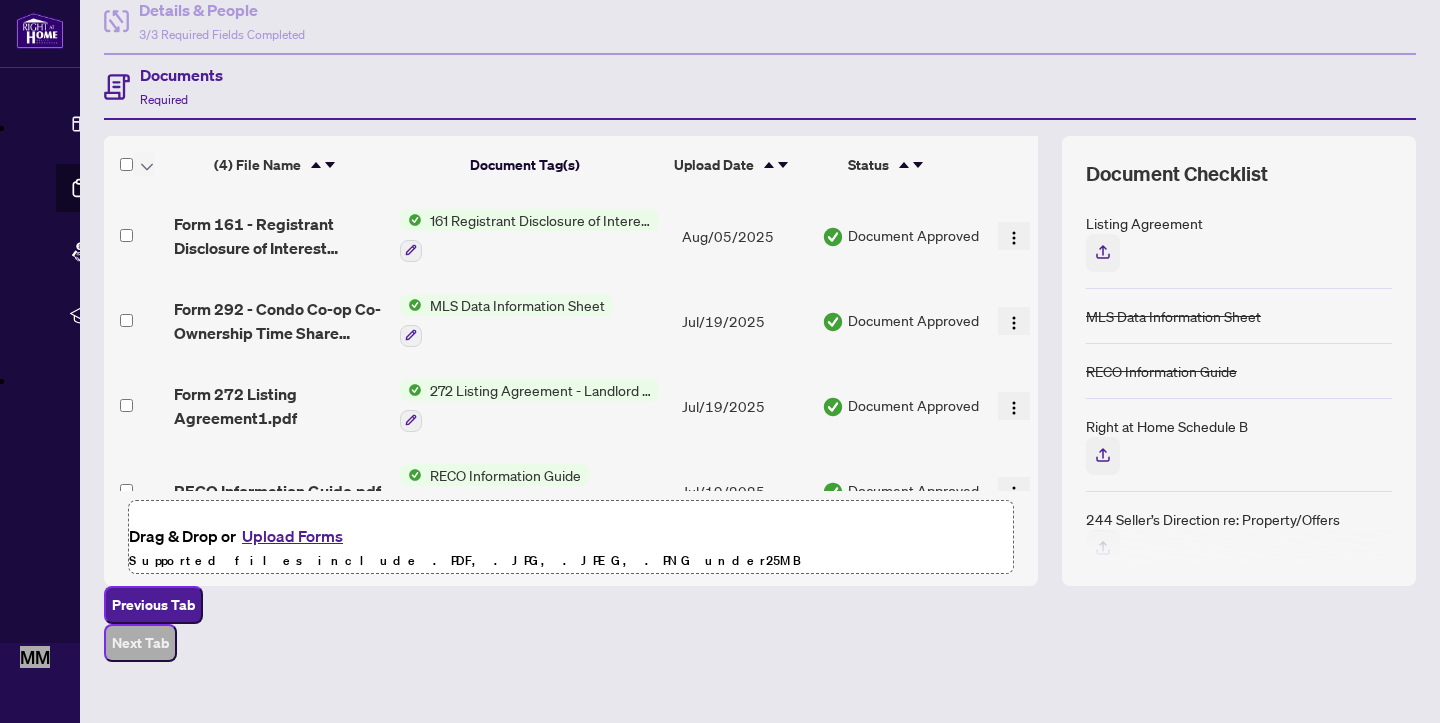 scroll, scrollTop: 442, scrollLeft: 0, axis: vertical 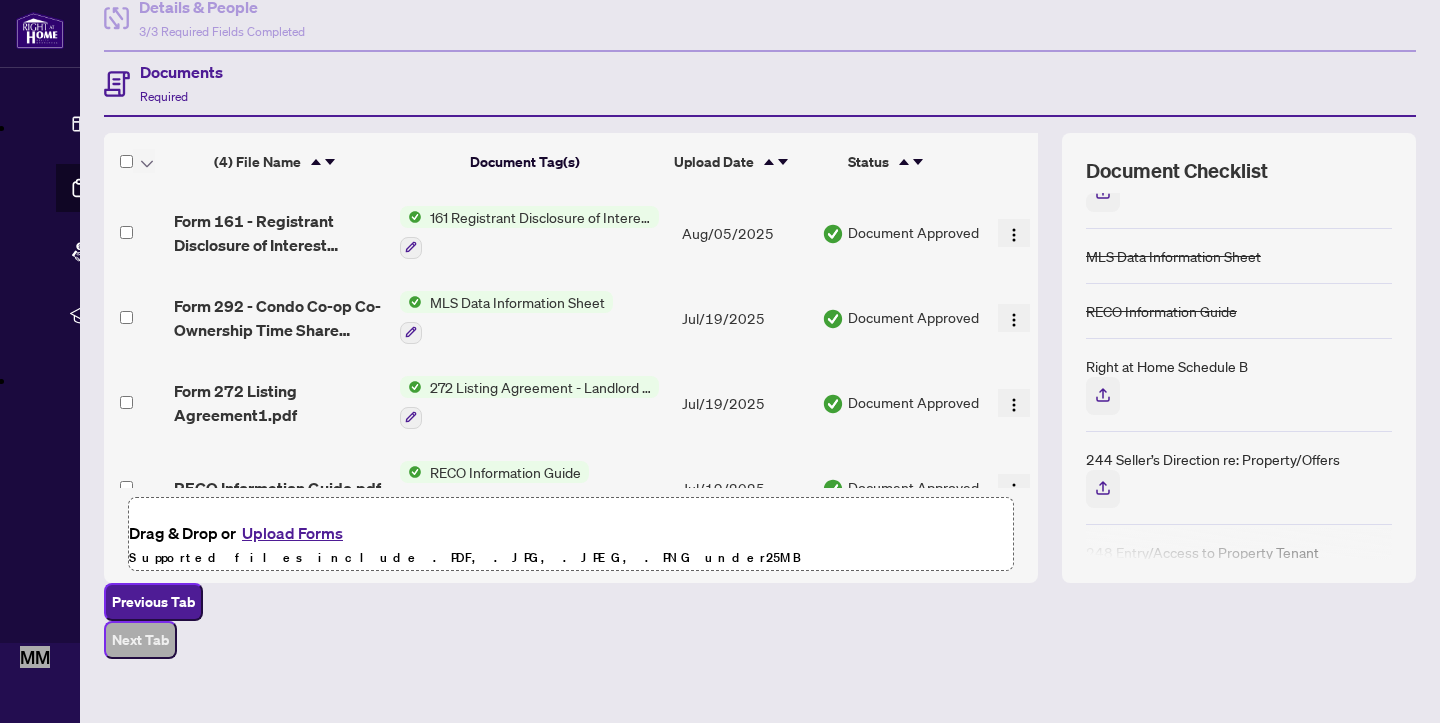 click on "161 Registrant Disclosure of Interest - Disposition ofProperty" at bounding box center (540, 217) 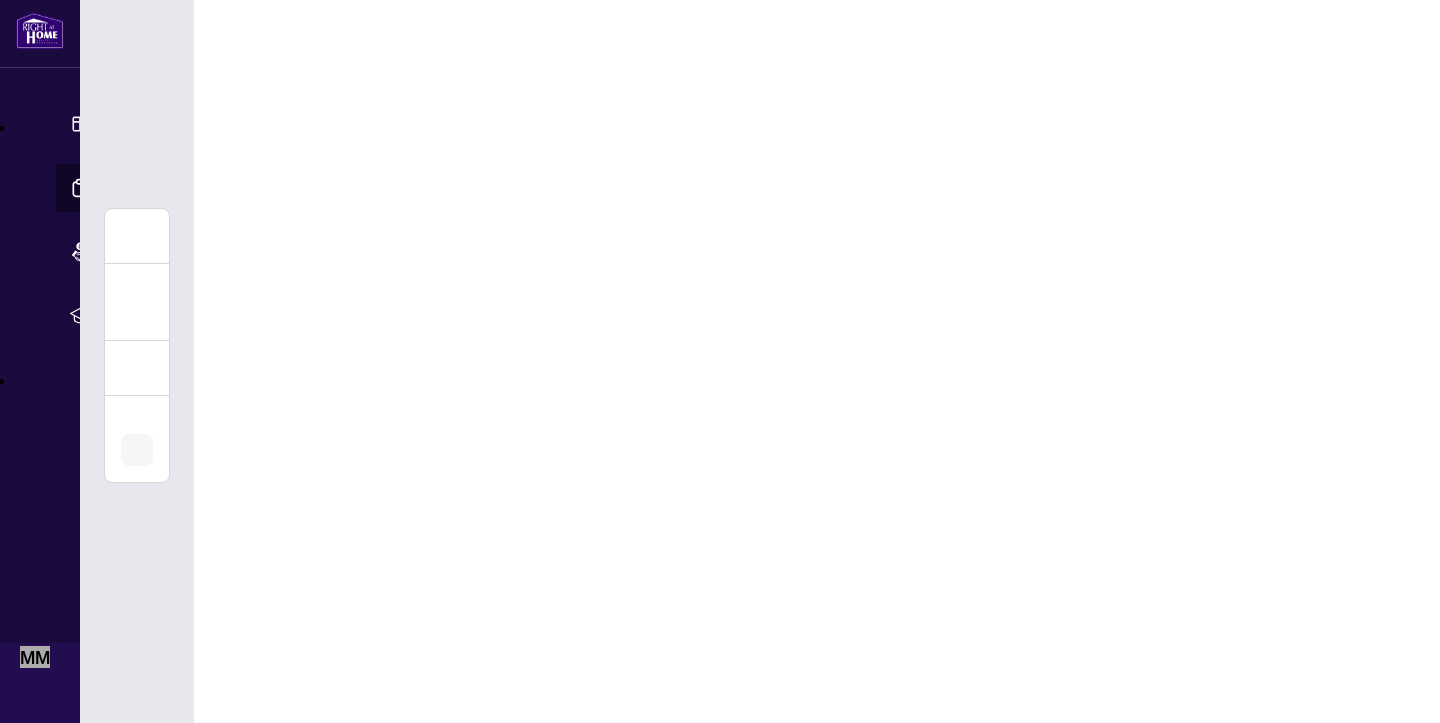 scroll, scrollTop: 0, scrollLeft: 0, axis: both 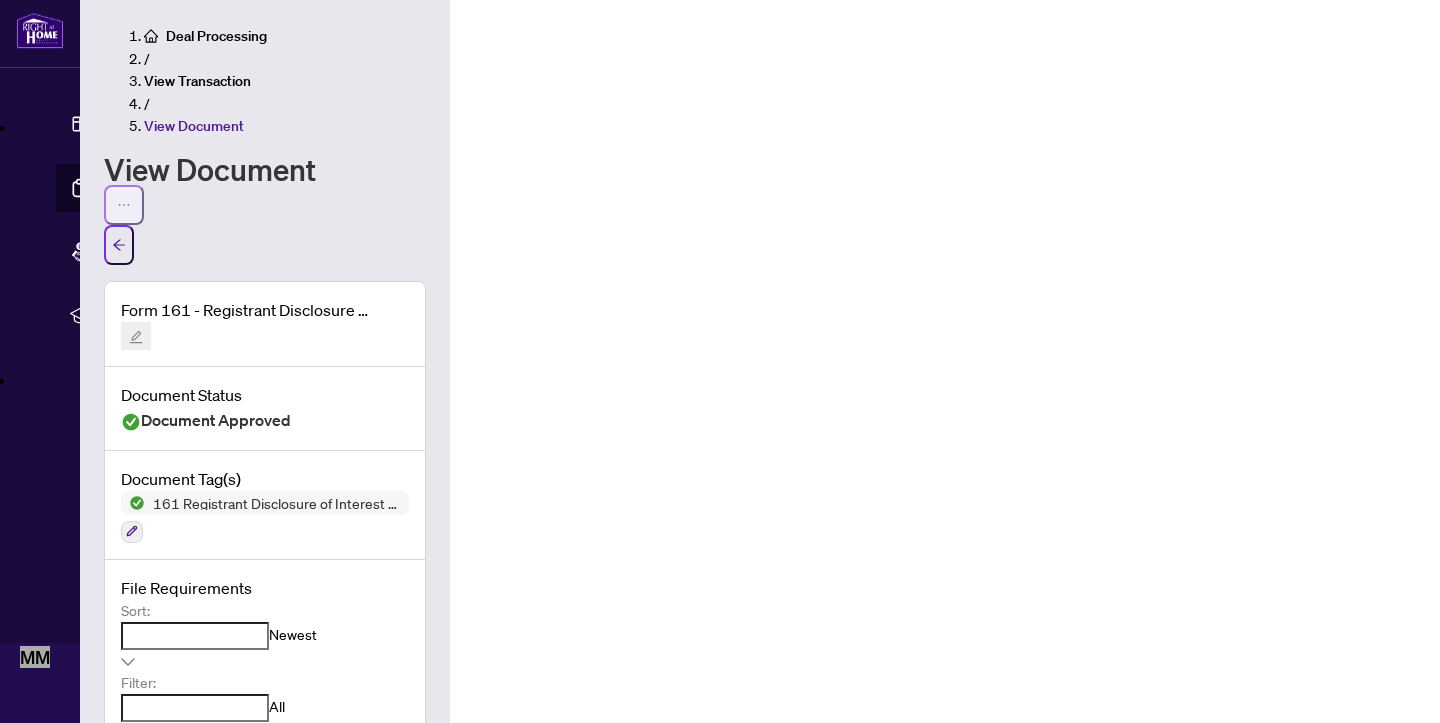 click 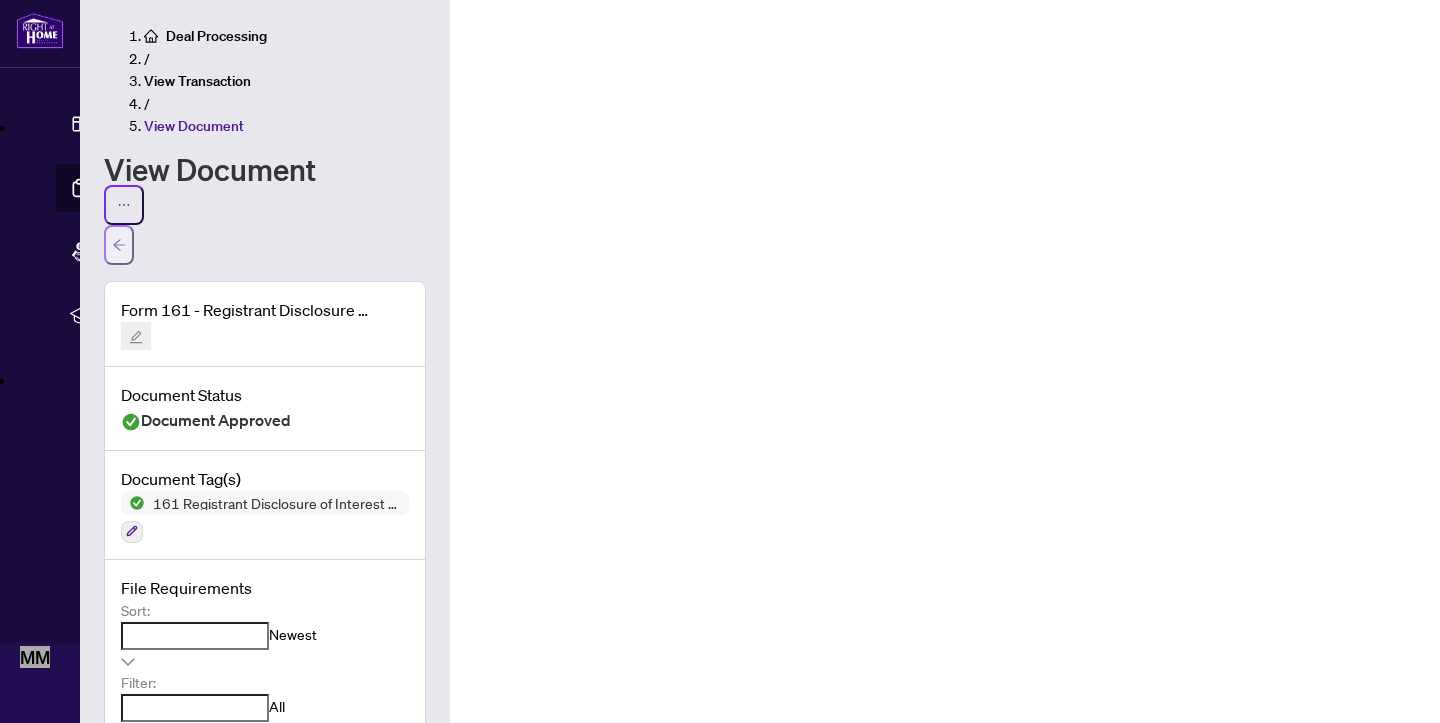 click 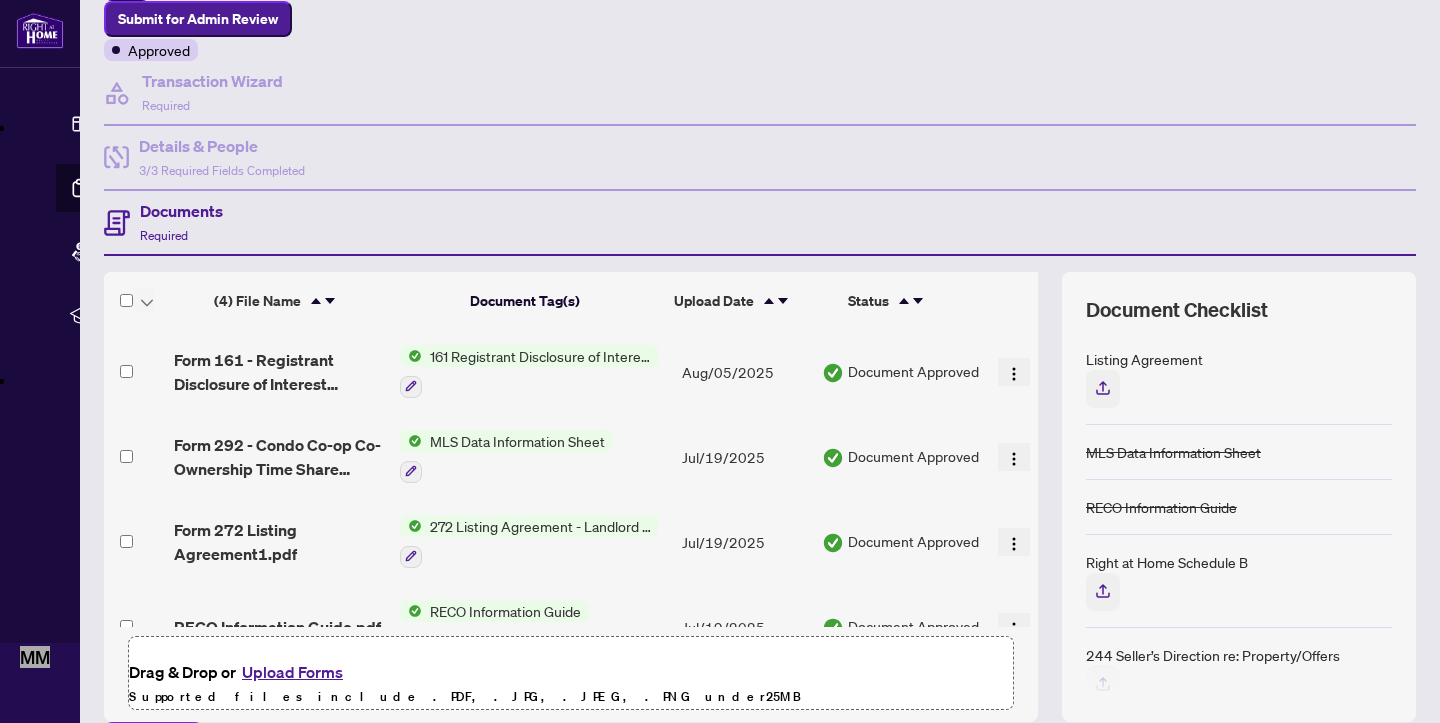 scroll, scrollTop: 468, scrollLeft: 0, axis: vertical 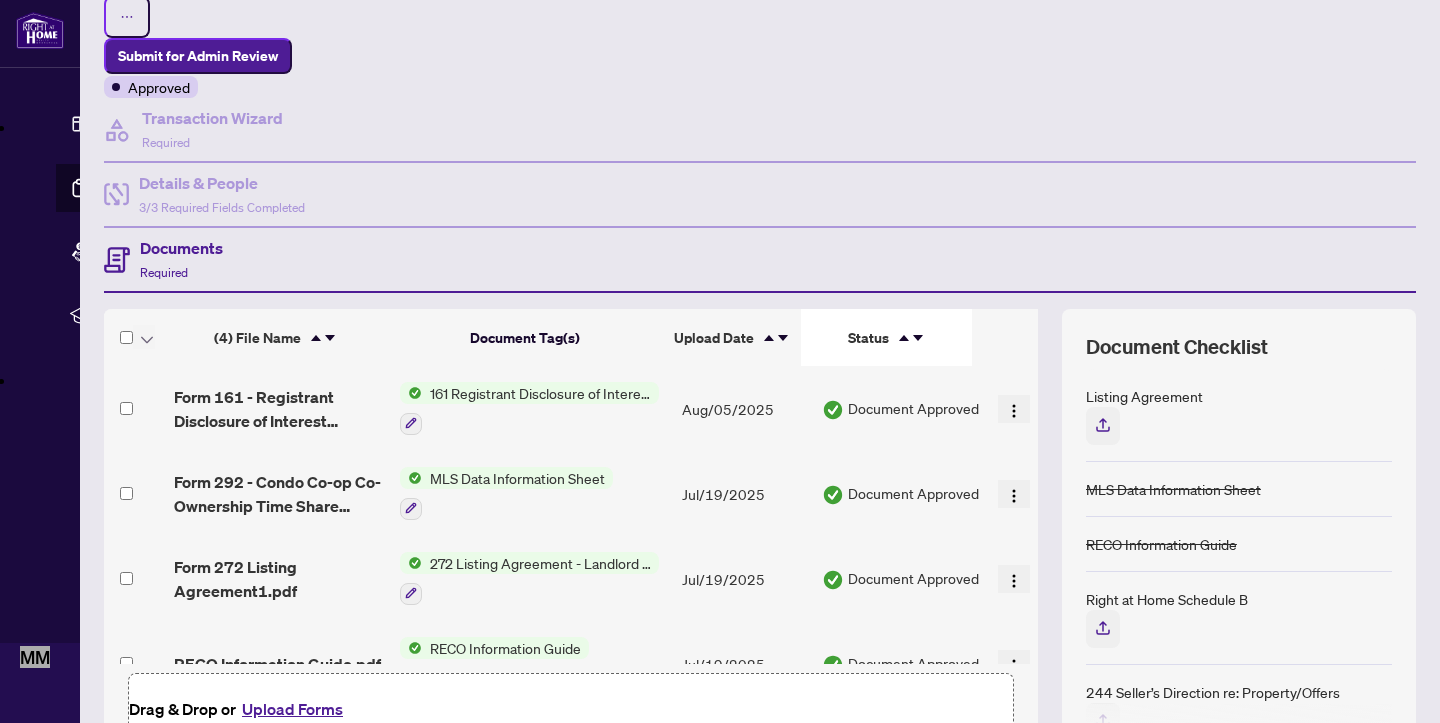 click 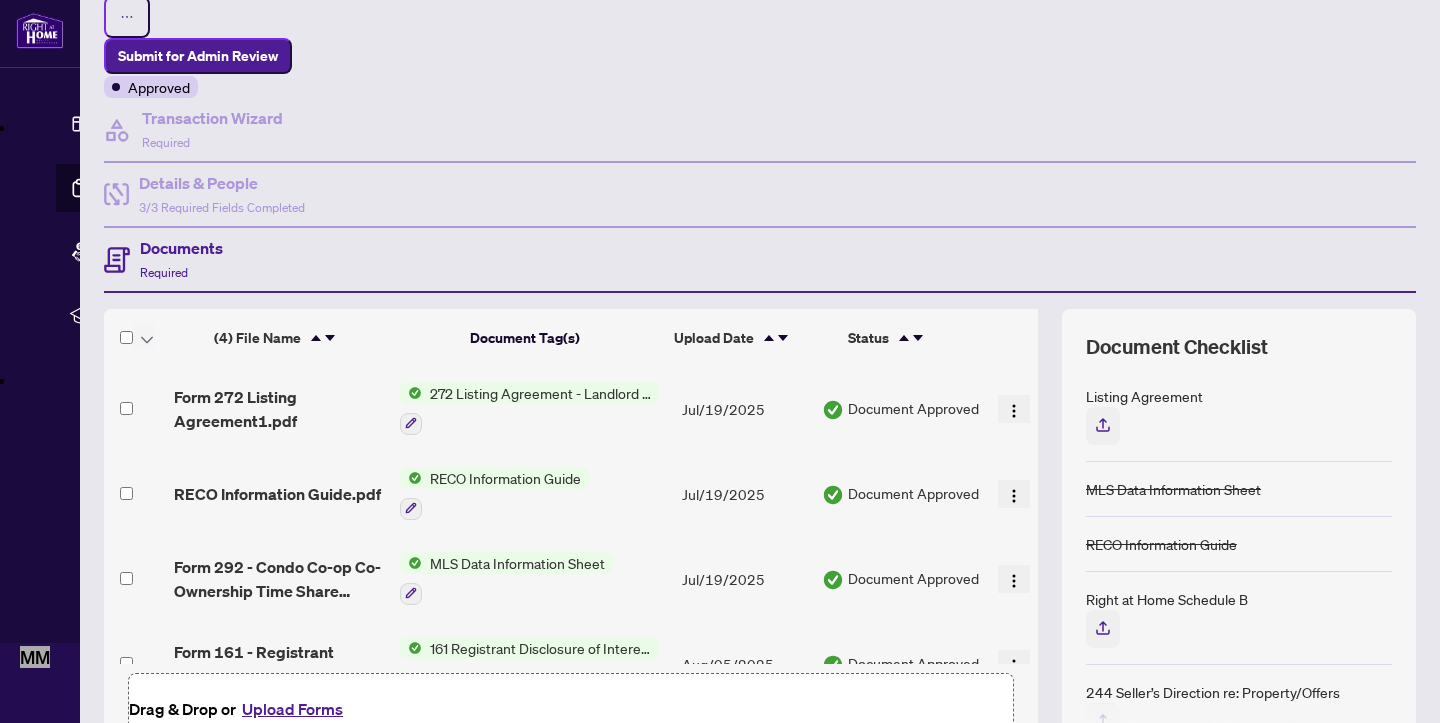 scroll, scrollTop: 48, scrollLeft: 0, axis: vertical 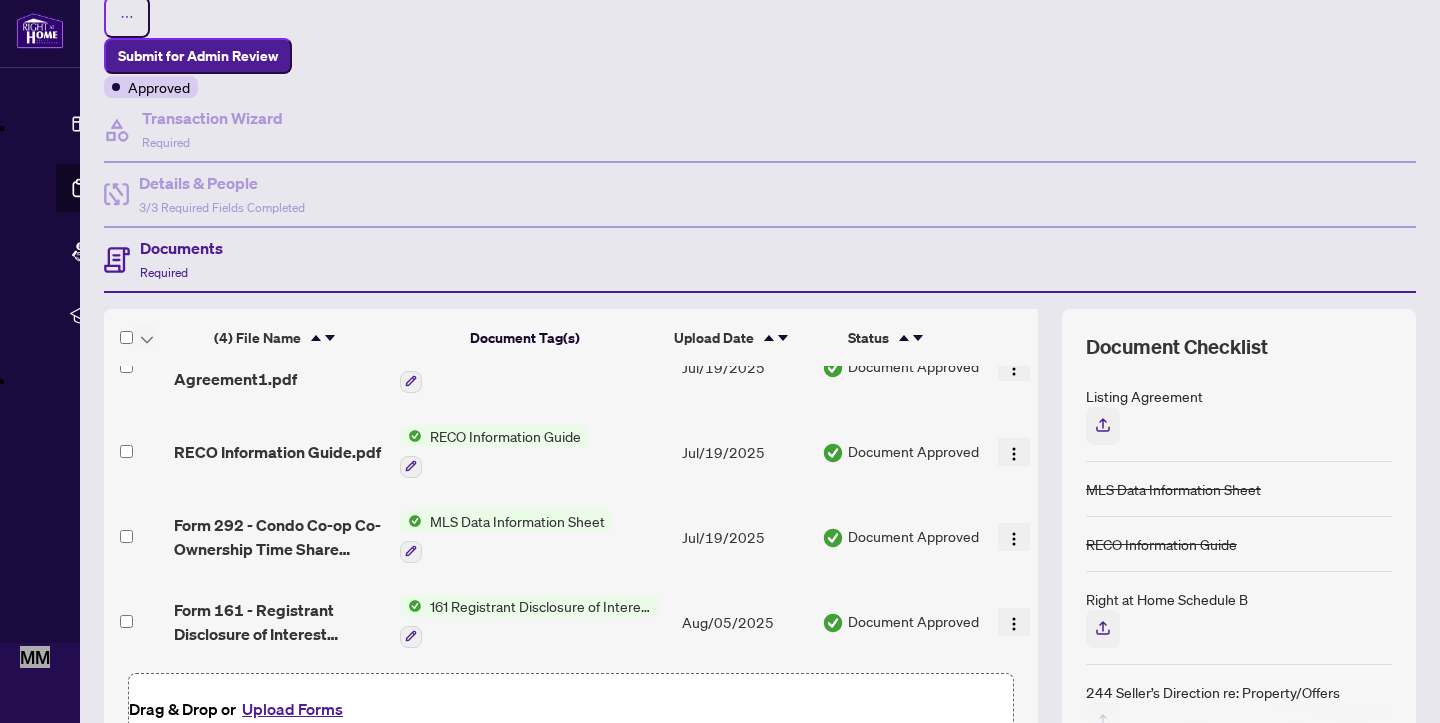 click at bounding box center [833, 623] 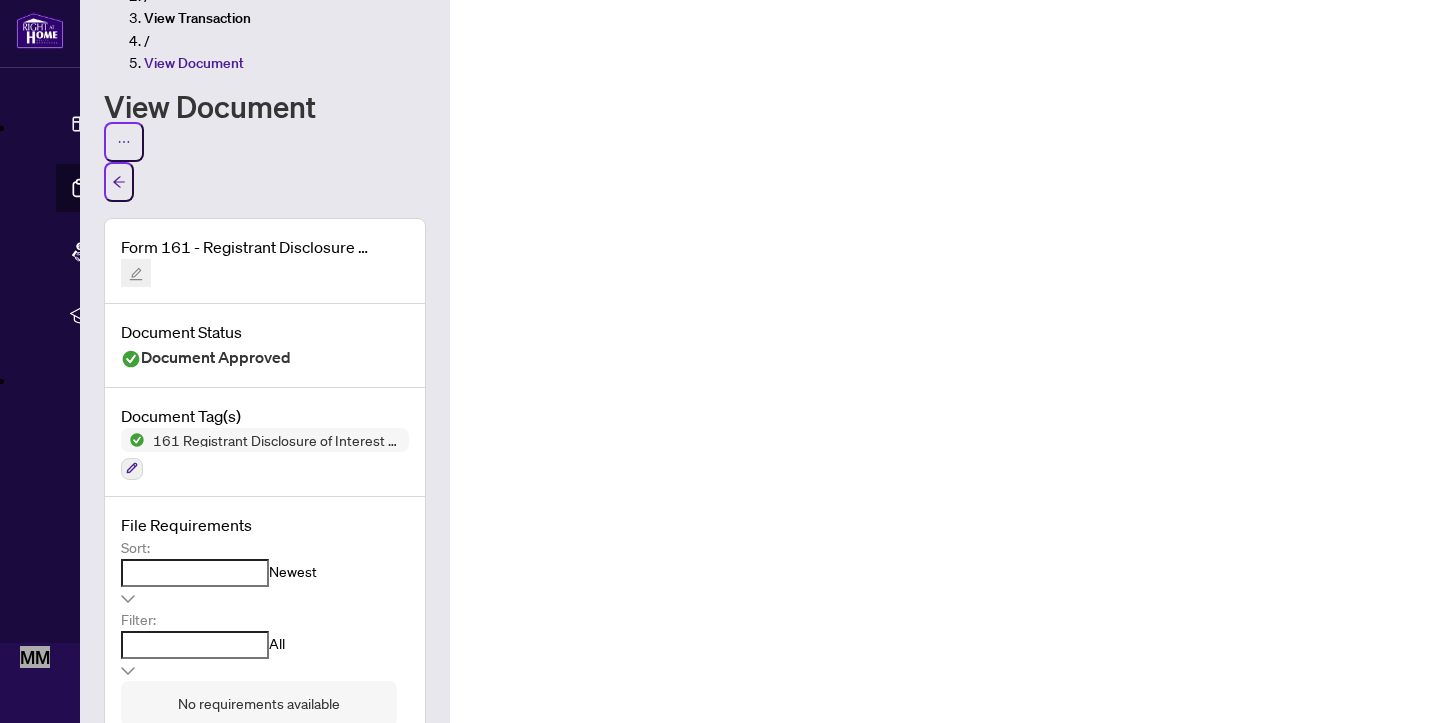 scroll, scrollTop: 101, scrollLeft: 0, axis: vertical 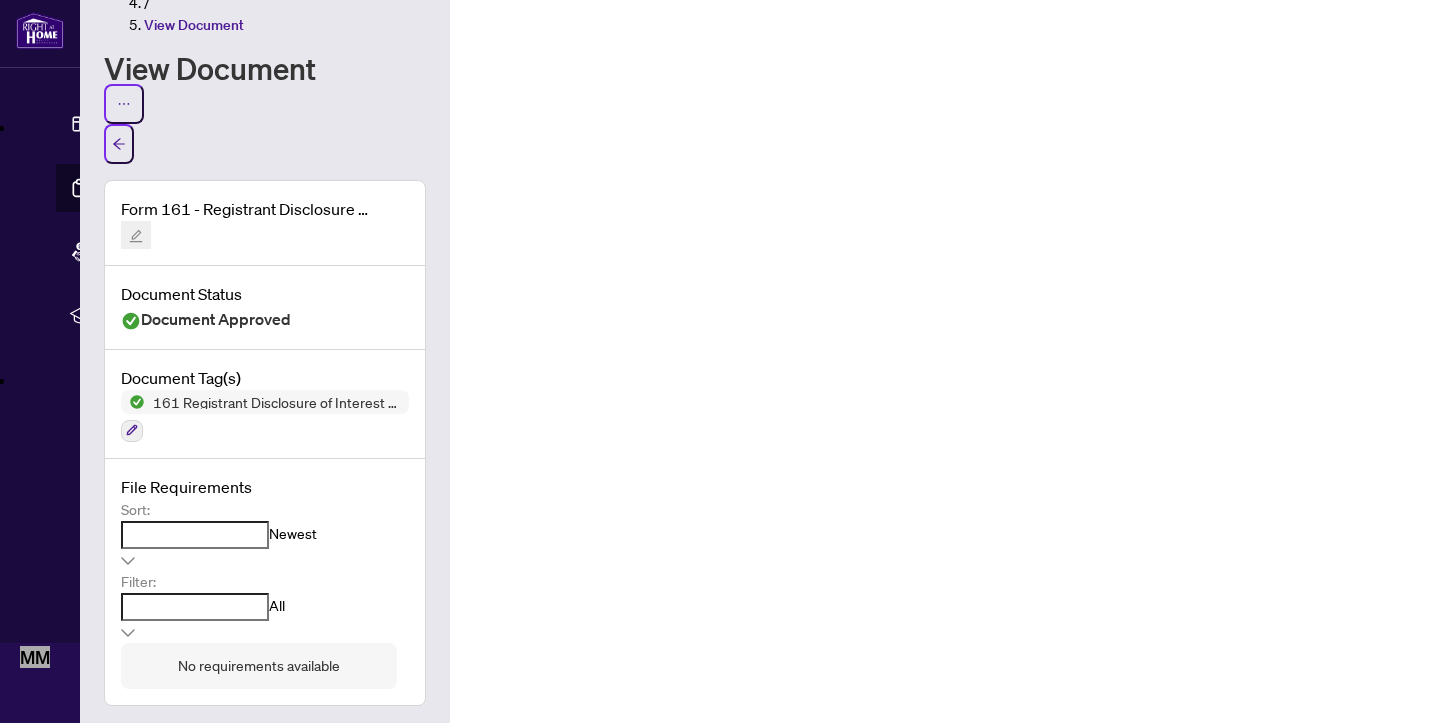 click on "Form 161 - Registrant Disclosure of Interest EXECUTED.pdf" at bounding box center (246, 209) 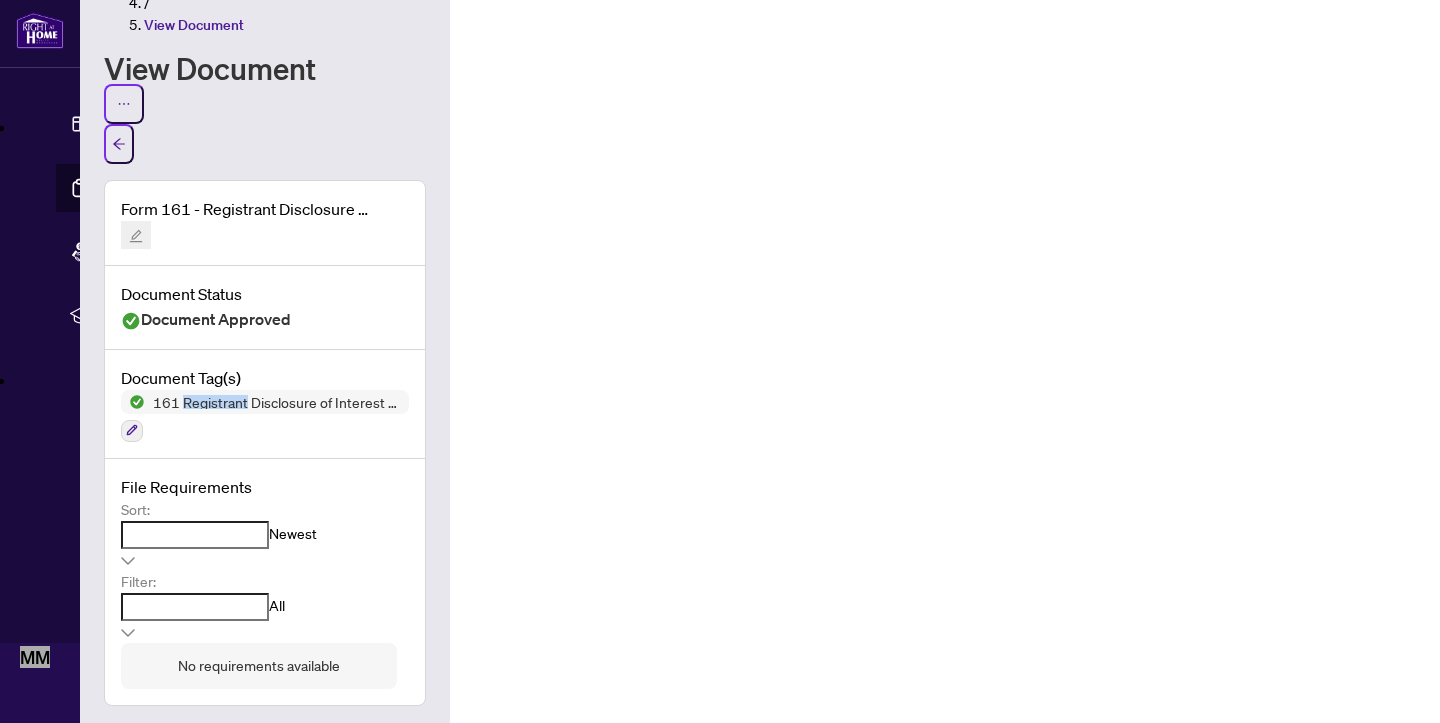 click on "161 Registrant Disclosure of Interest - Disposition ofProperty" at bounding box center (277, 402) 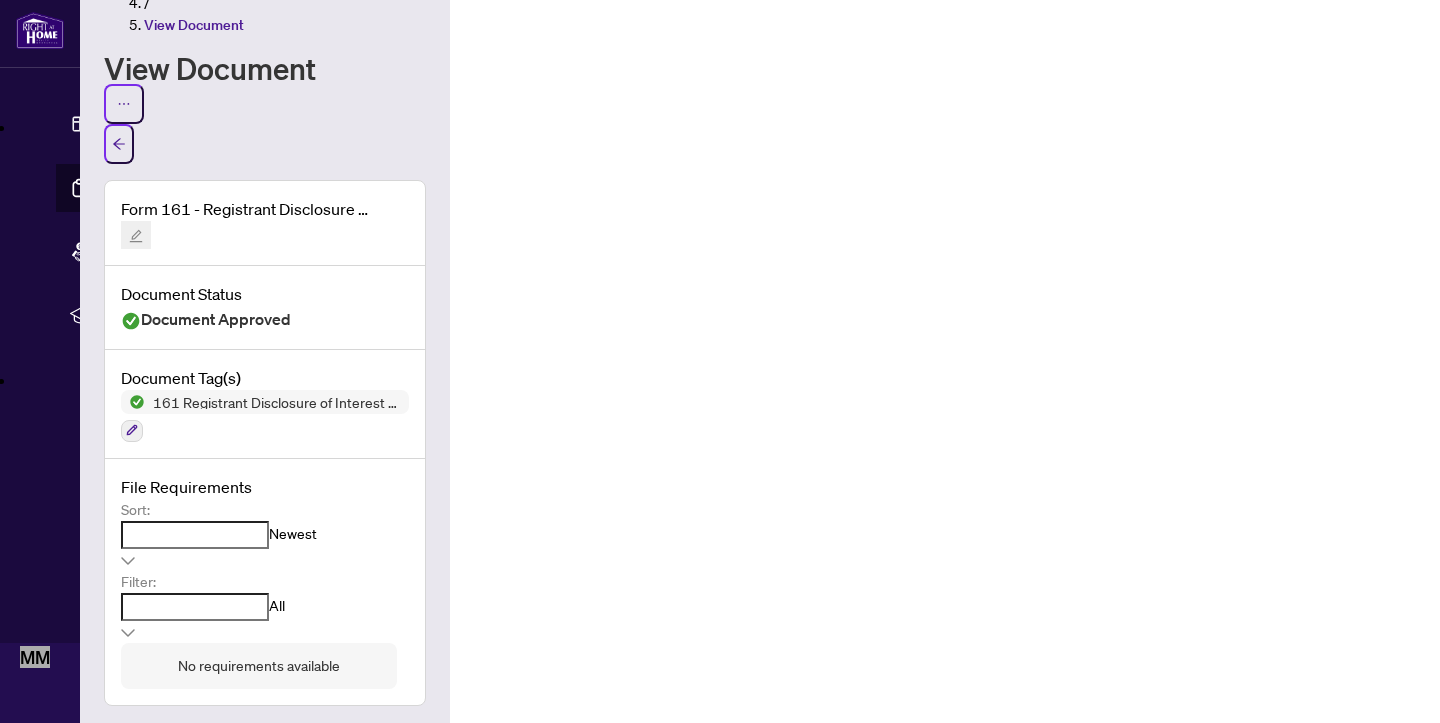 click on "161 Registrant Disclosure of Interest - Disposition ofProperty" at bounding box center (265, 402) 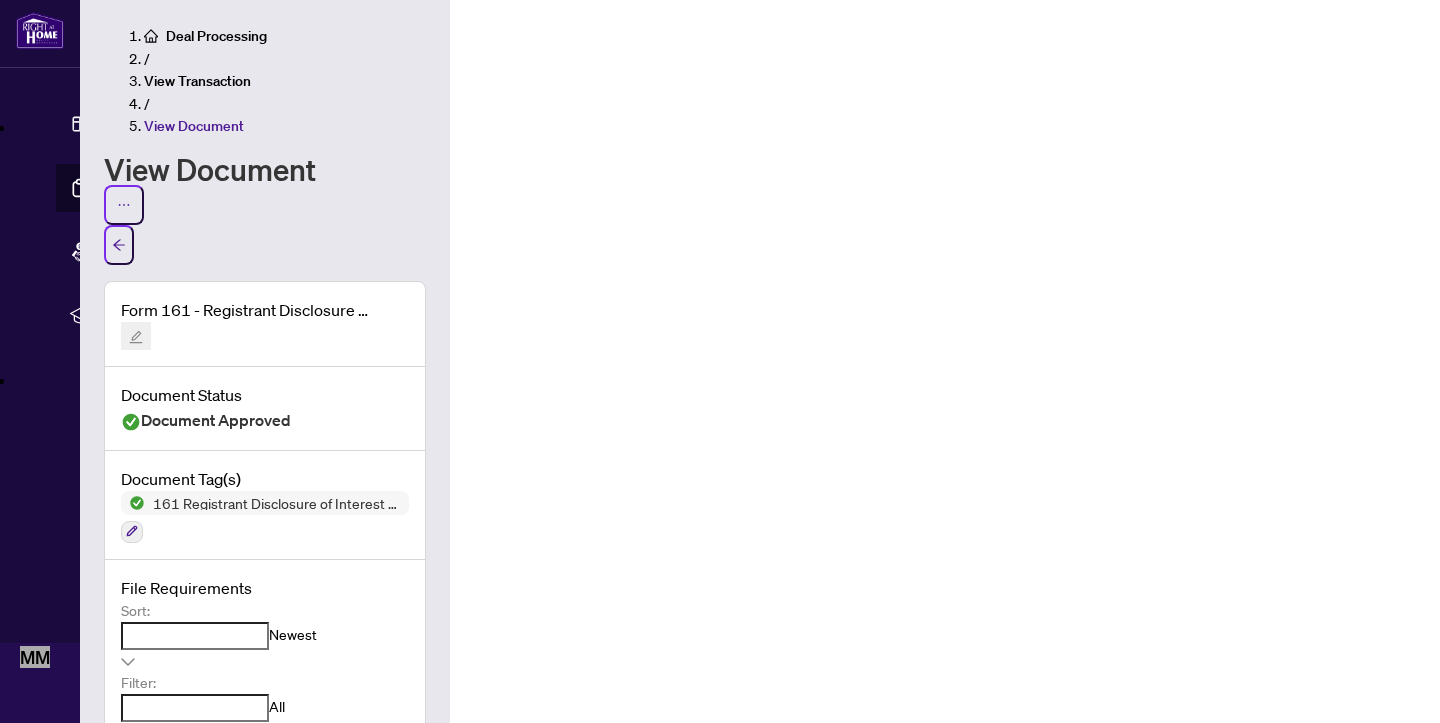 click on "View Document" at bounding box center [194, 126] 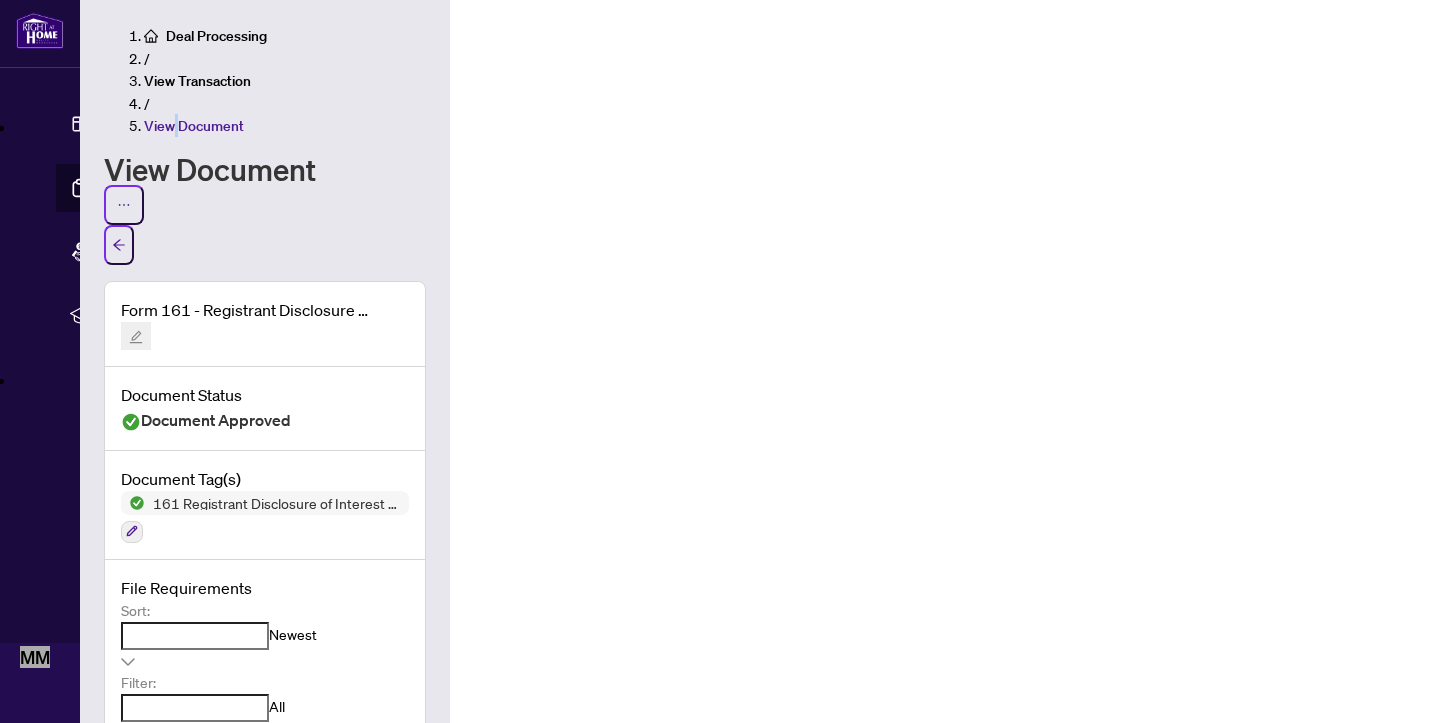 click on "View Document" at bounding box center (194, 126) 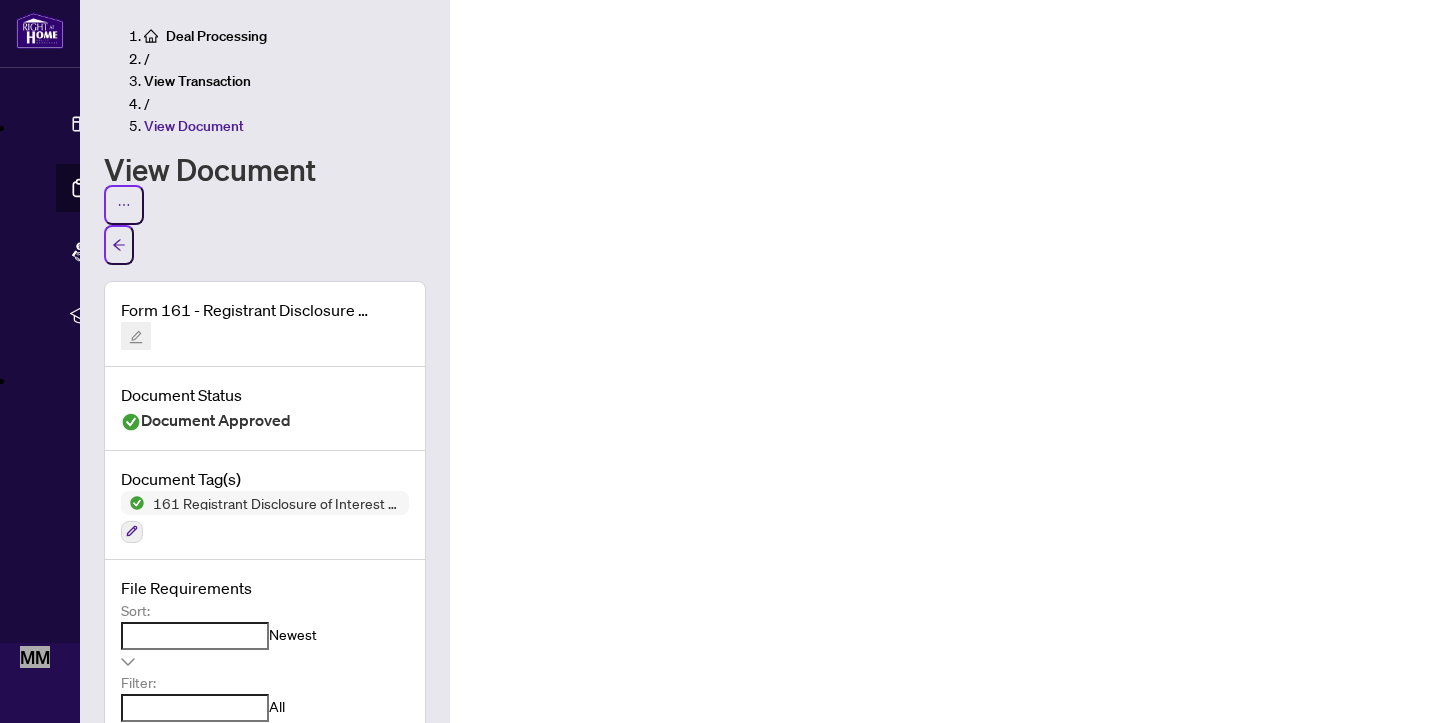 click on "View Document" at bounding box center [265, 169] 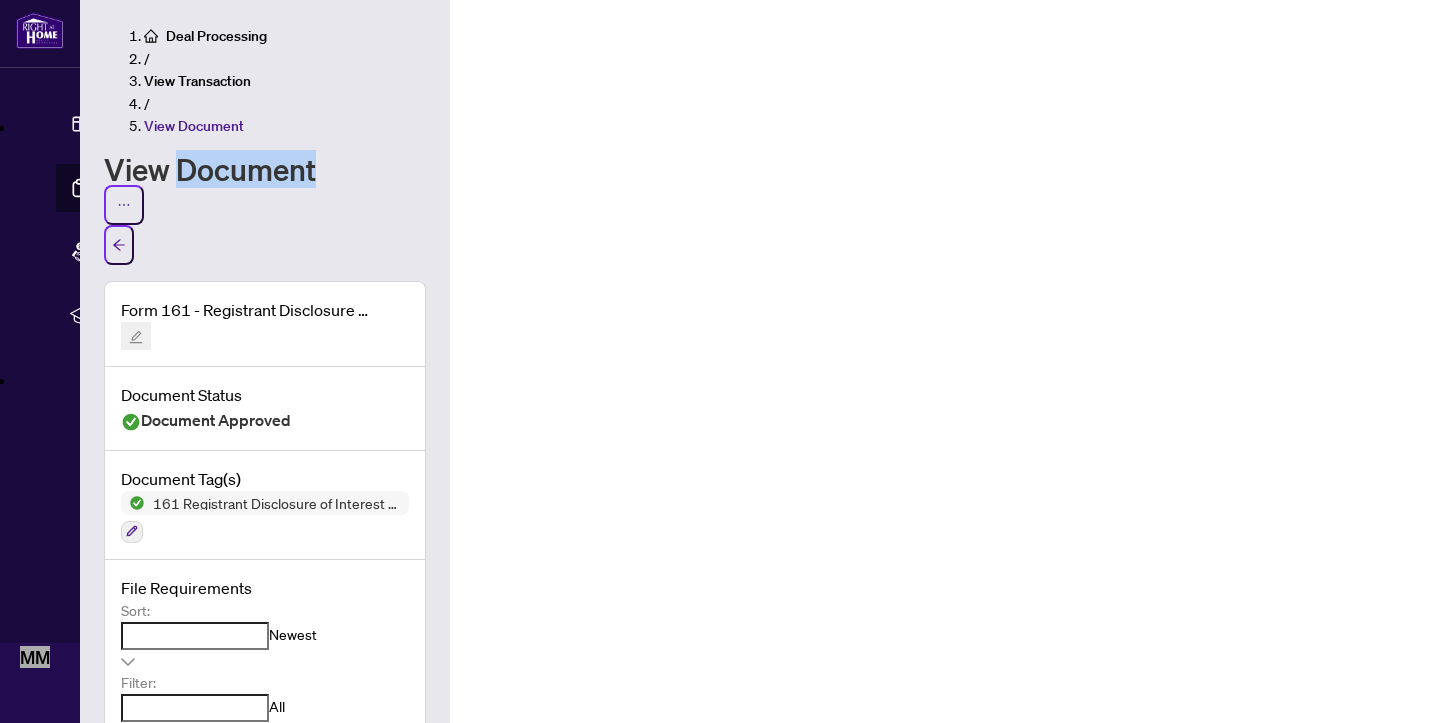 click on "View Document" at bounding box center [265, 169] 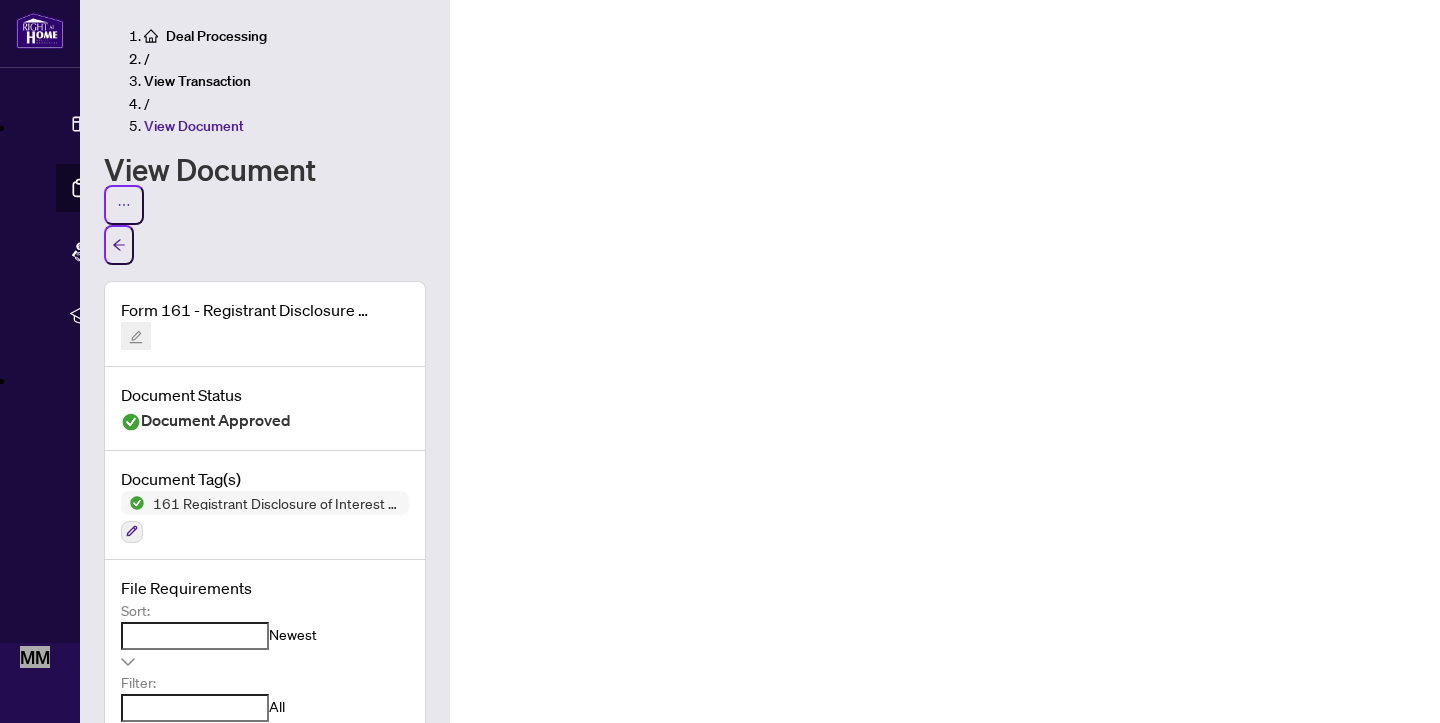 click on "Deal Processing" at bounding box center (216, 36) 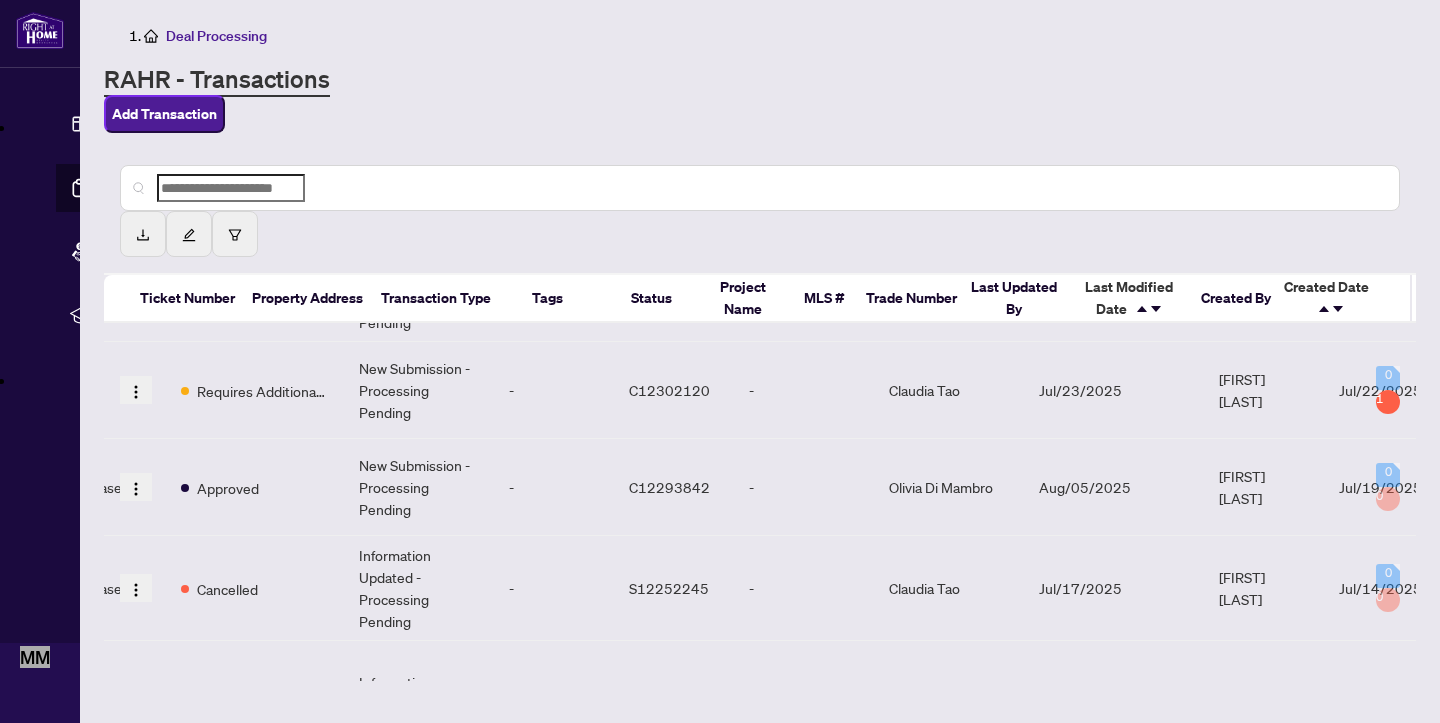 scroll, scrollTop: 86, scrollLeft: 622, axis: both 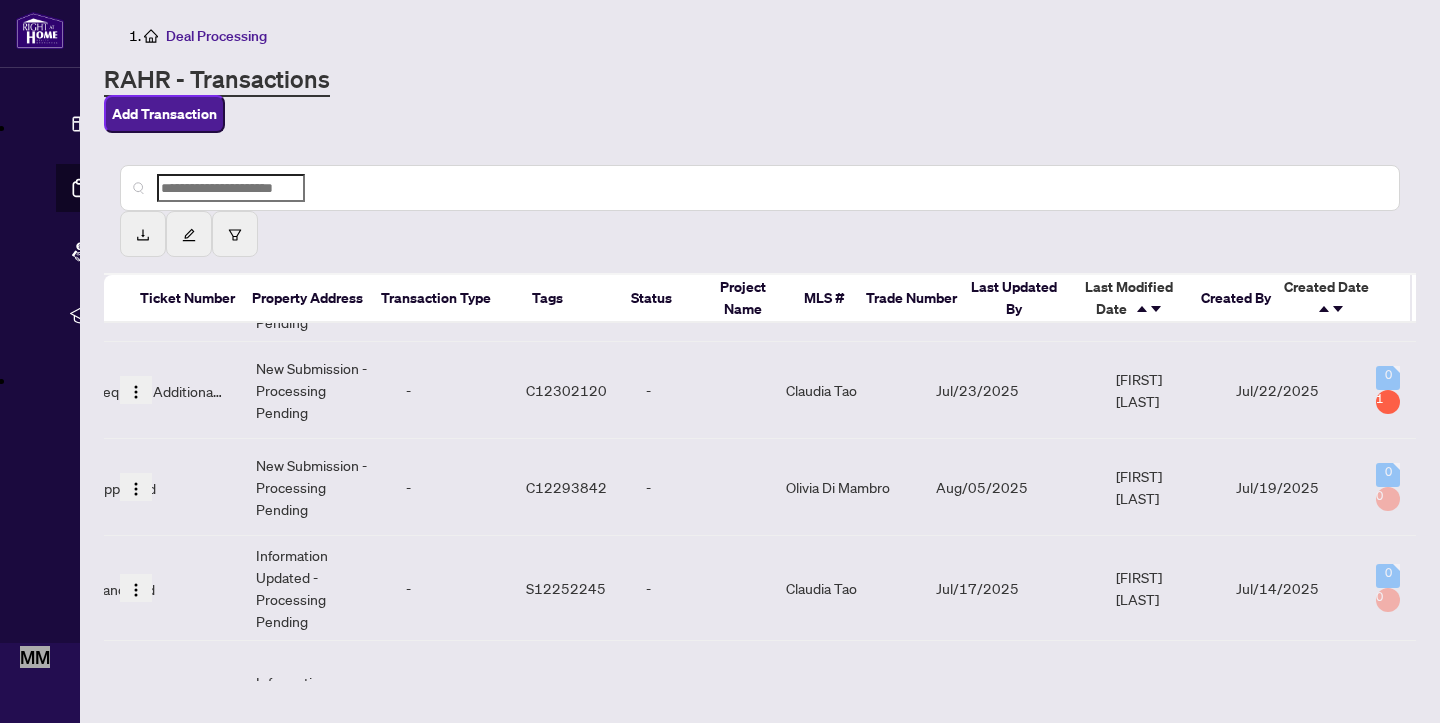 click on "0" at bounding box center (1388, 475) 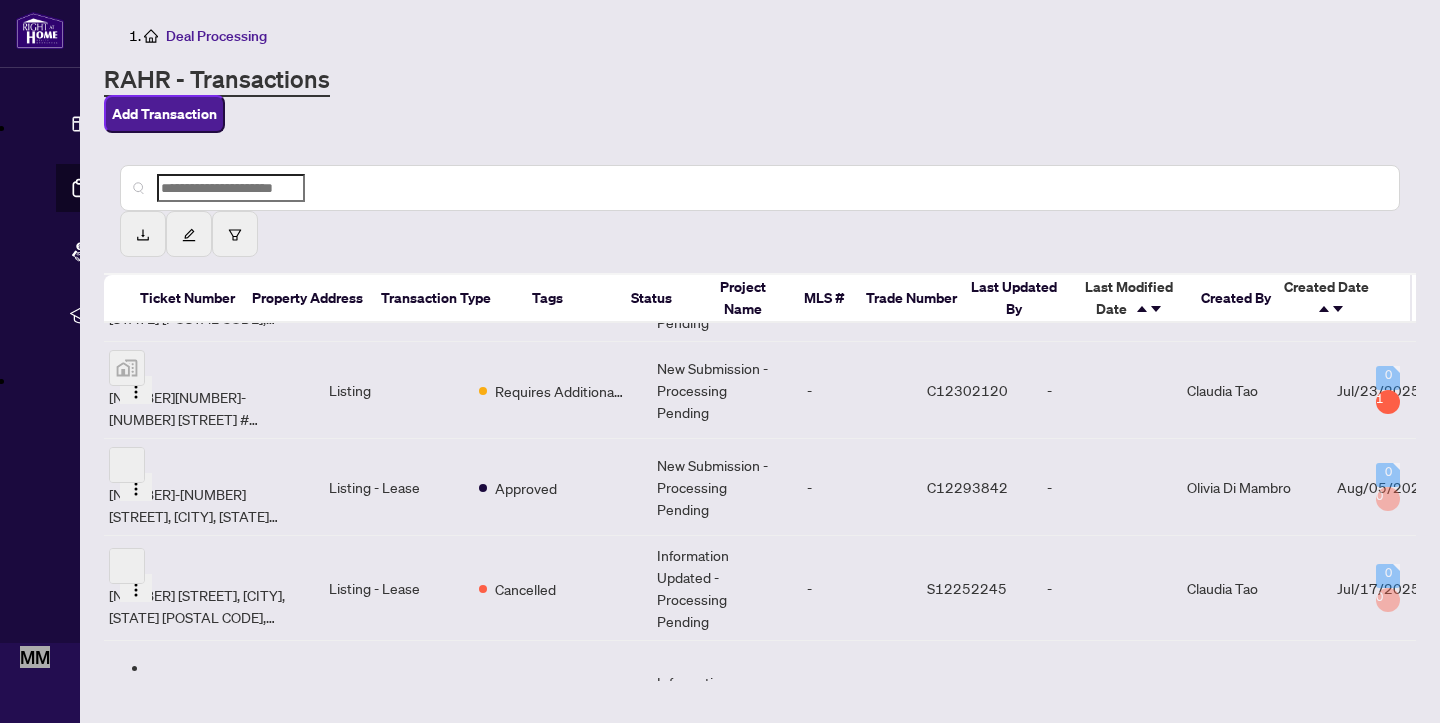 scroll, scrollTop: 86, scrollLeft: 0, axis: vertical 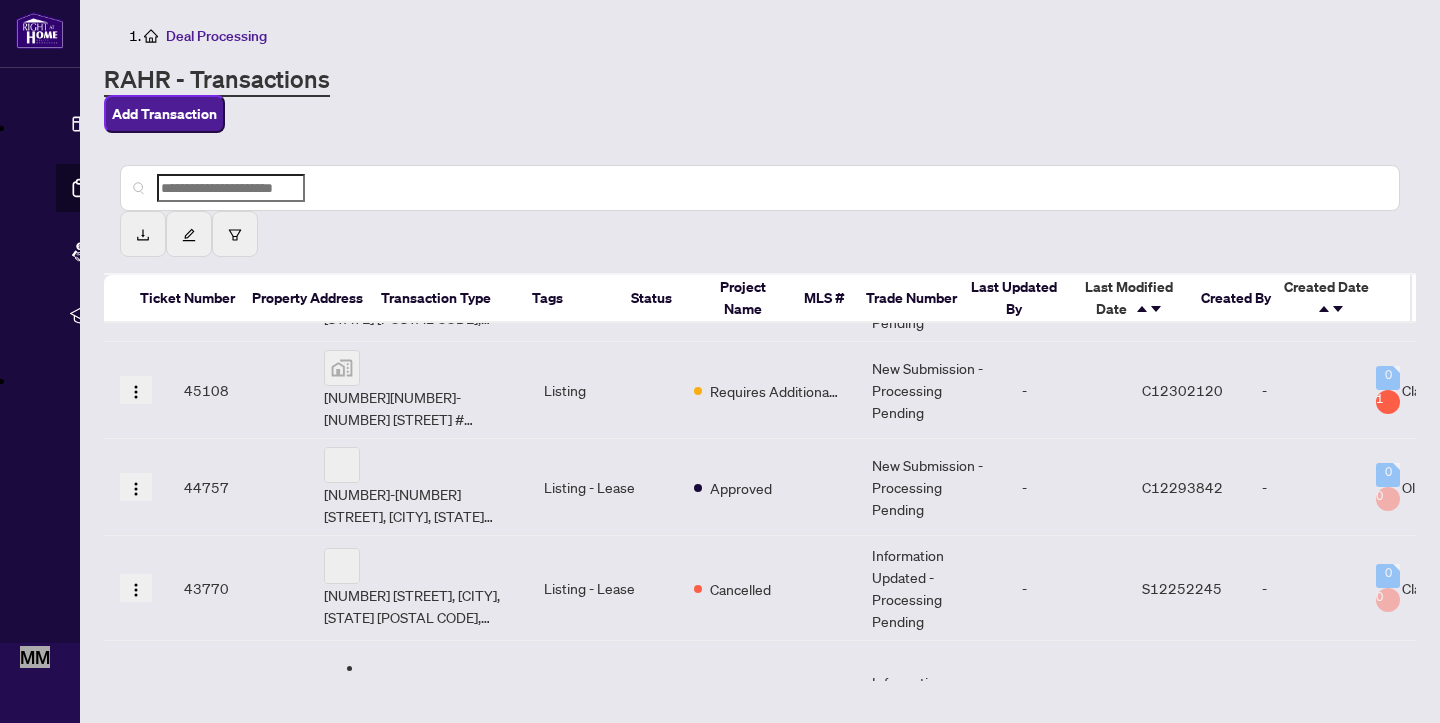 click at bounding box center [136, 489] 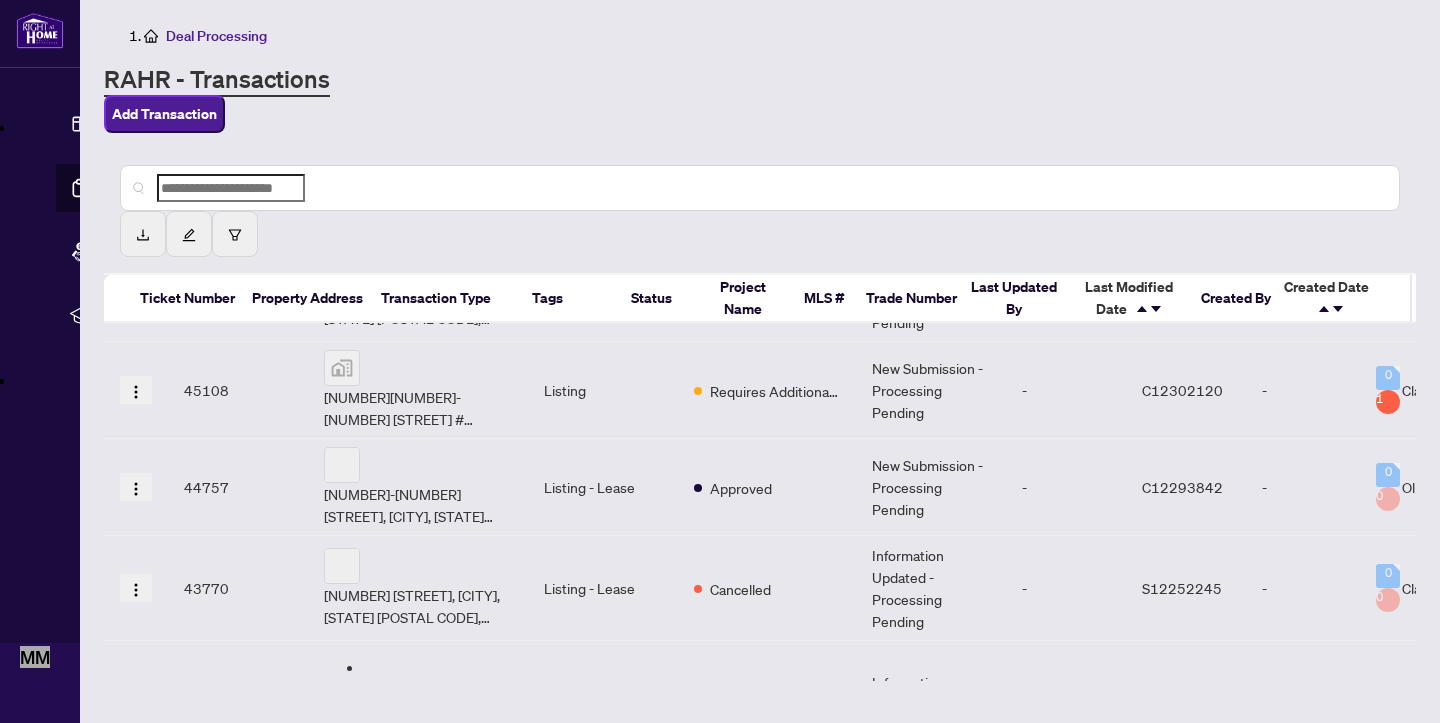 click at bounding box center (136, 489) 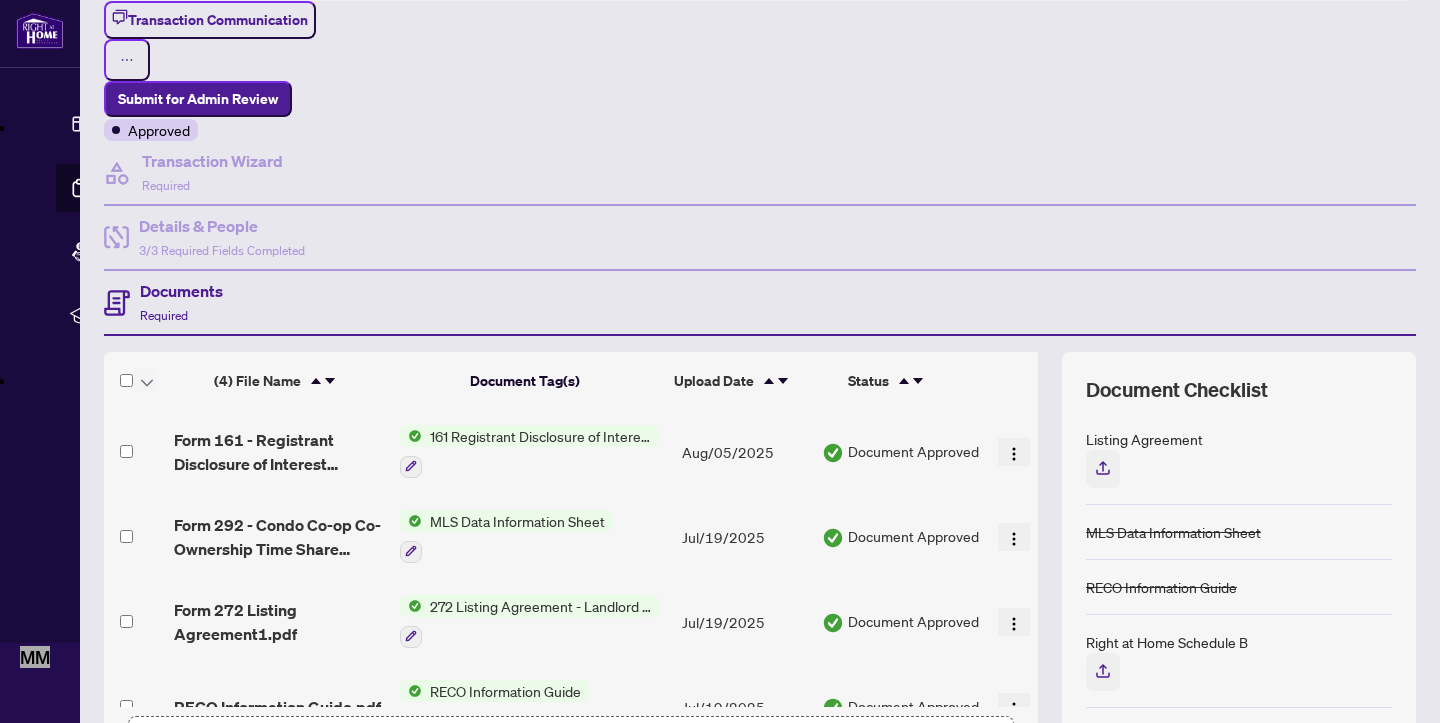 scroll, scrollTop: 233, scrollLeft: 0, axis: vertical 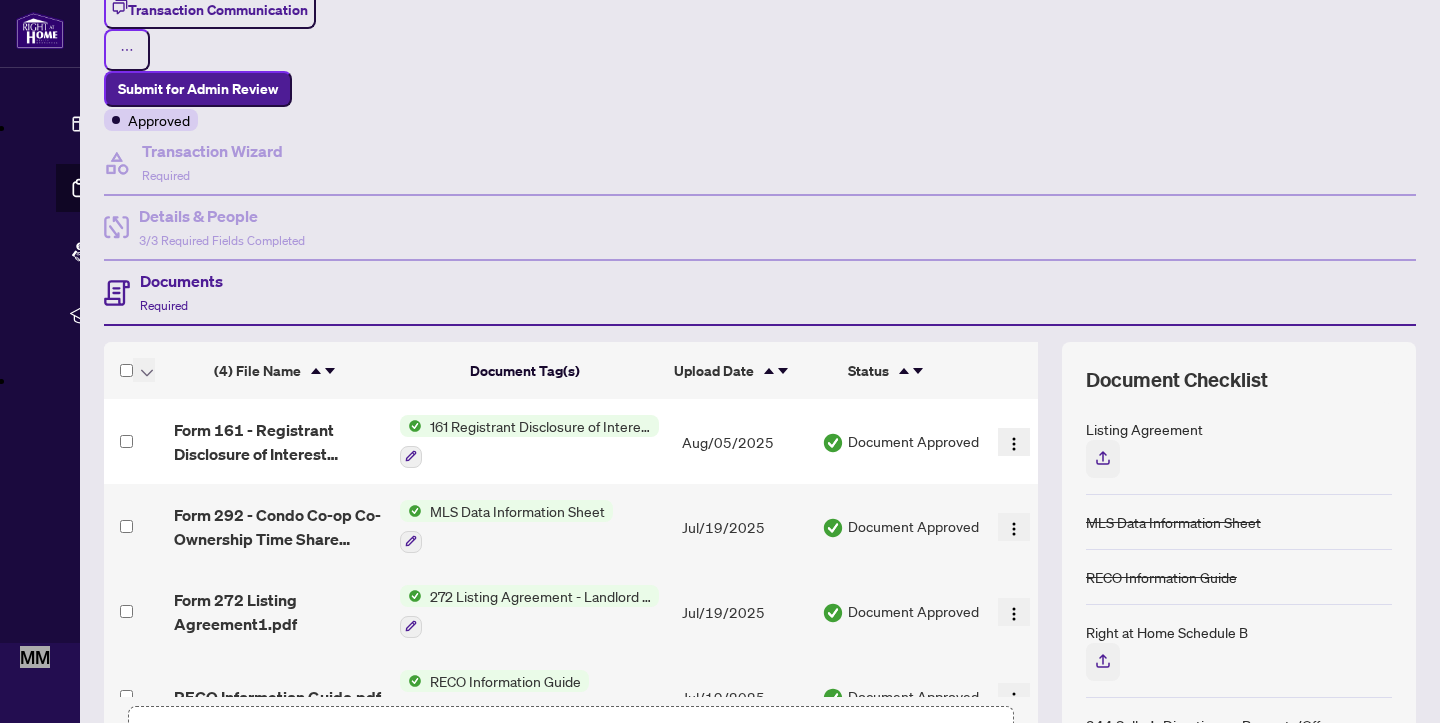 click at bounding box center [1014, 444] 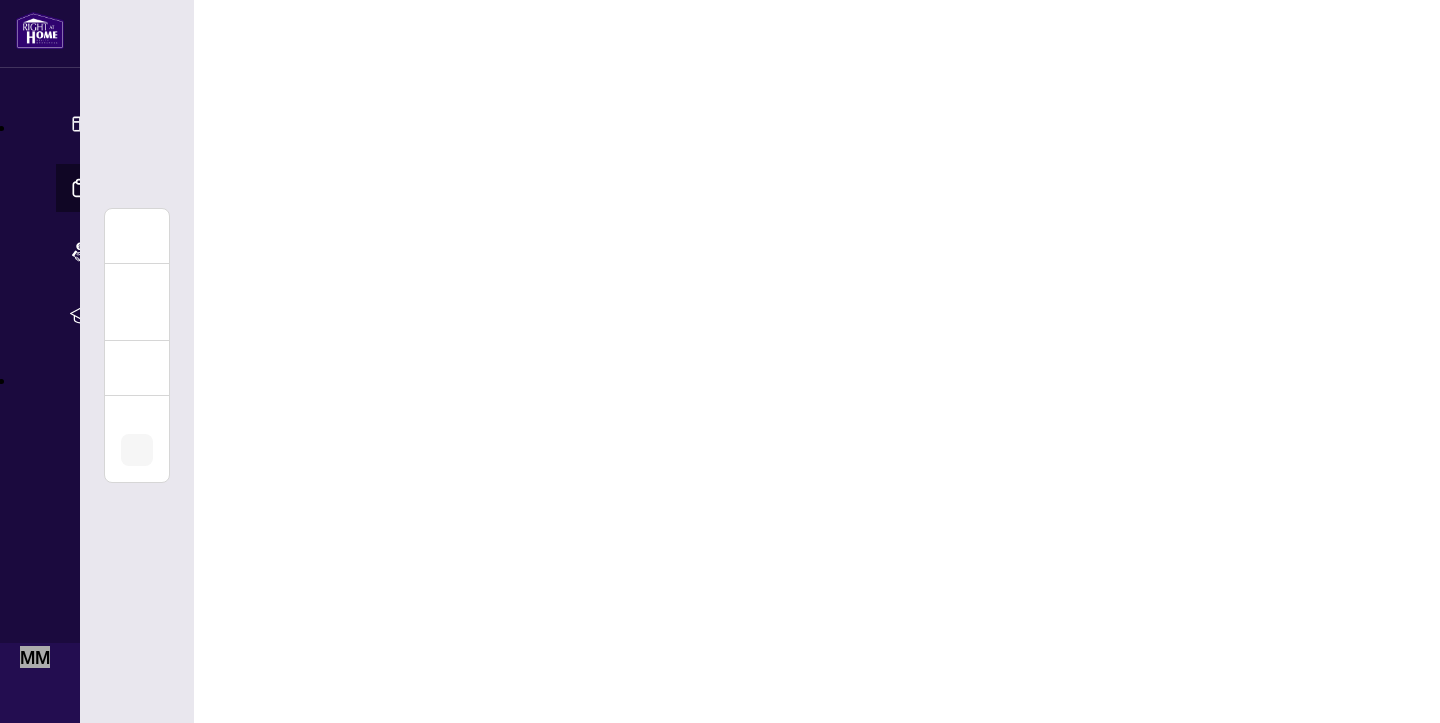 scroll, scrollTop: 0, scrollLeft: 0, axis: both 